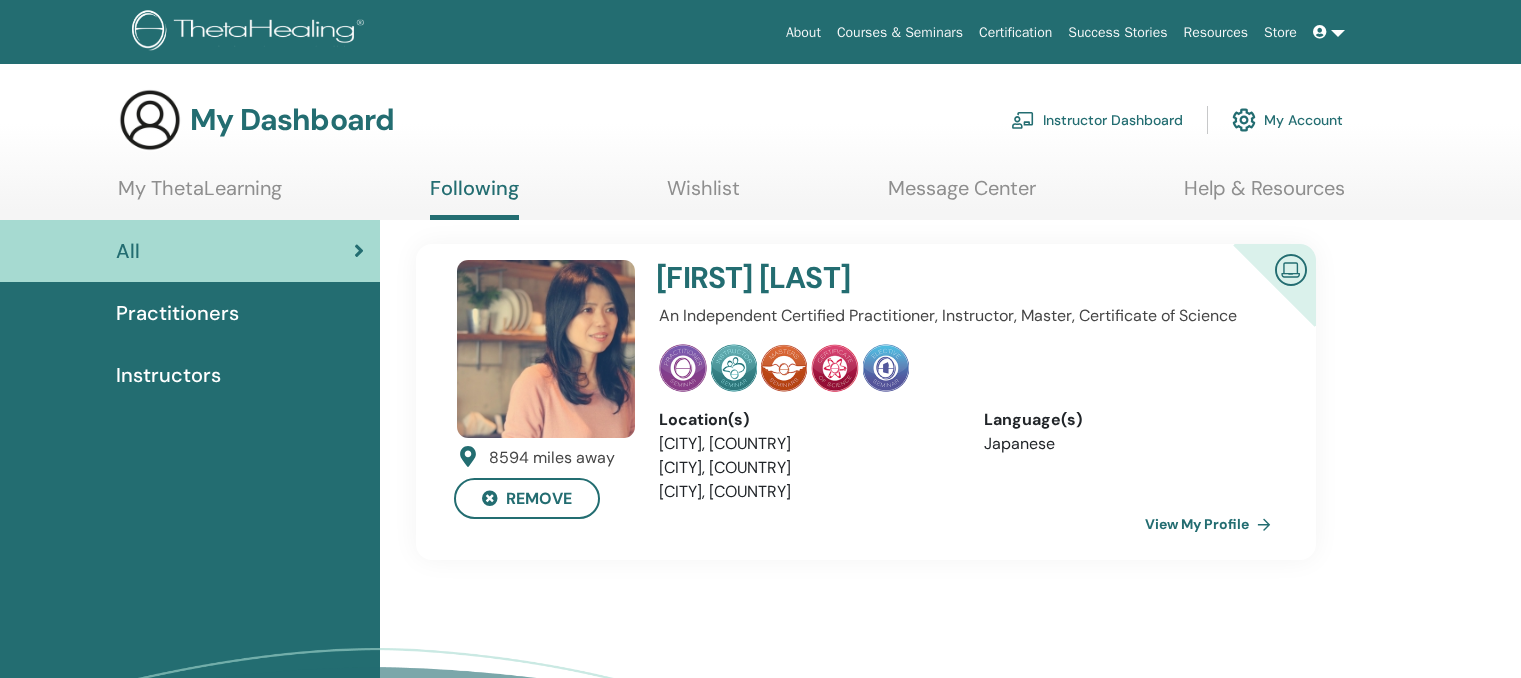 scroll, scrollTop: 0, scrollLeft: 0, axis: both 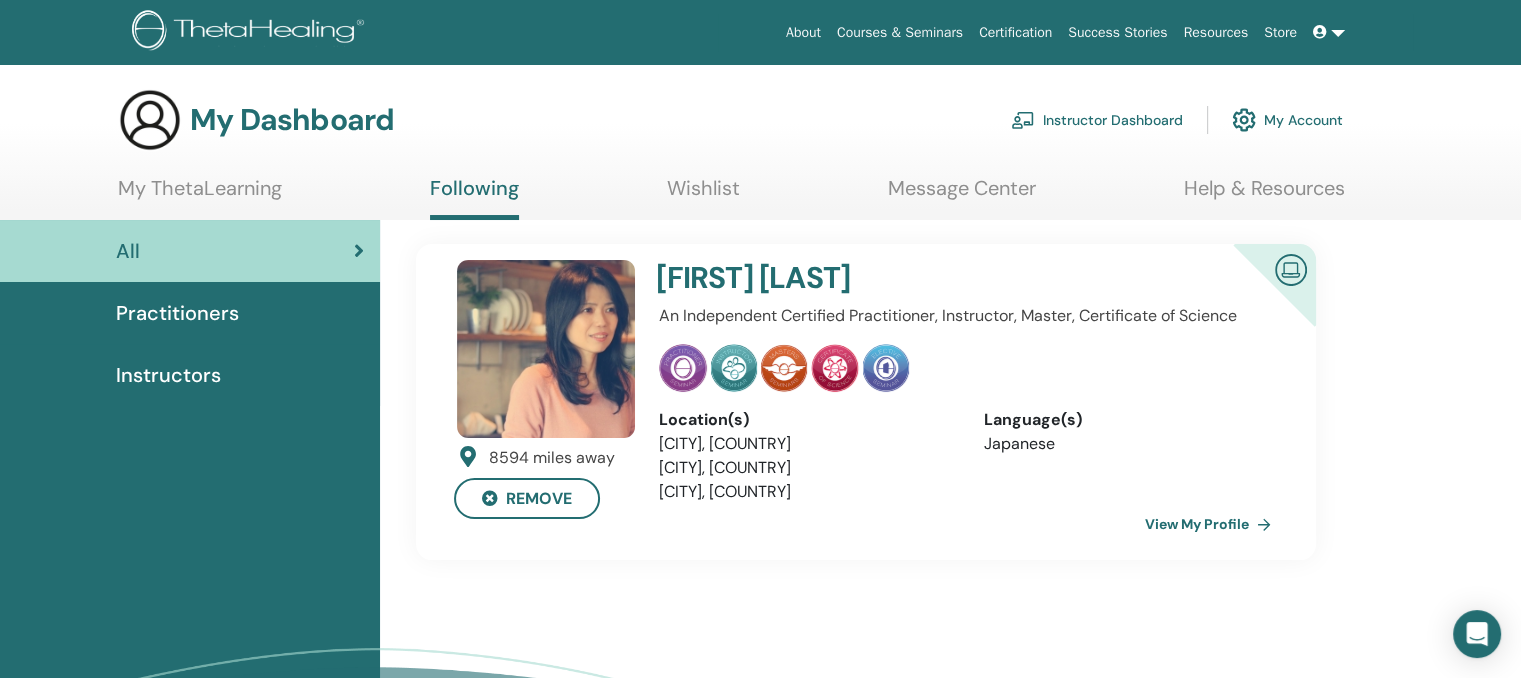 click on "Instructors" at bounding box center (190, 375) 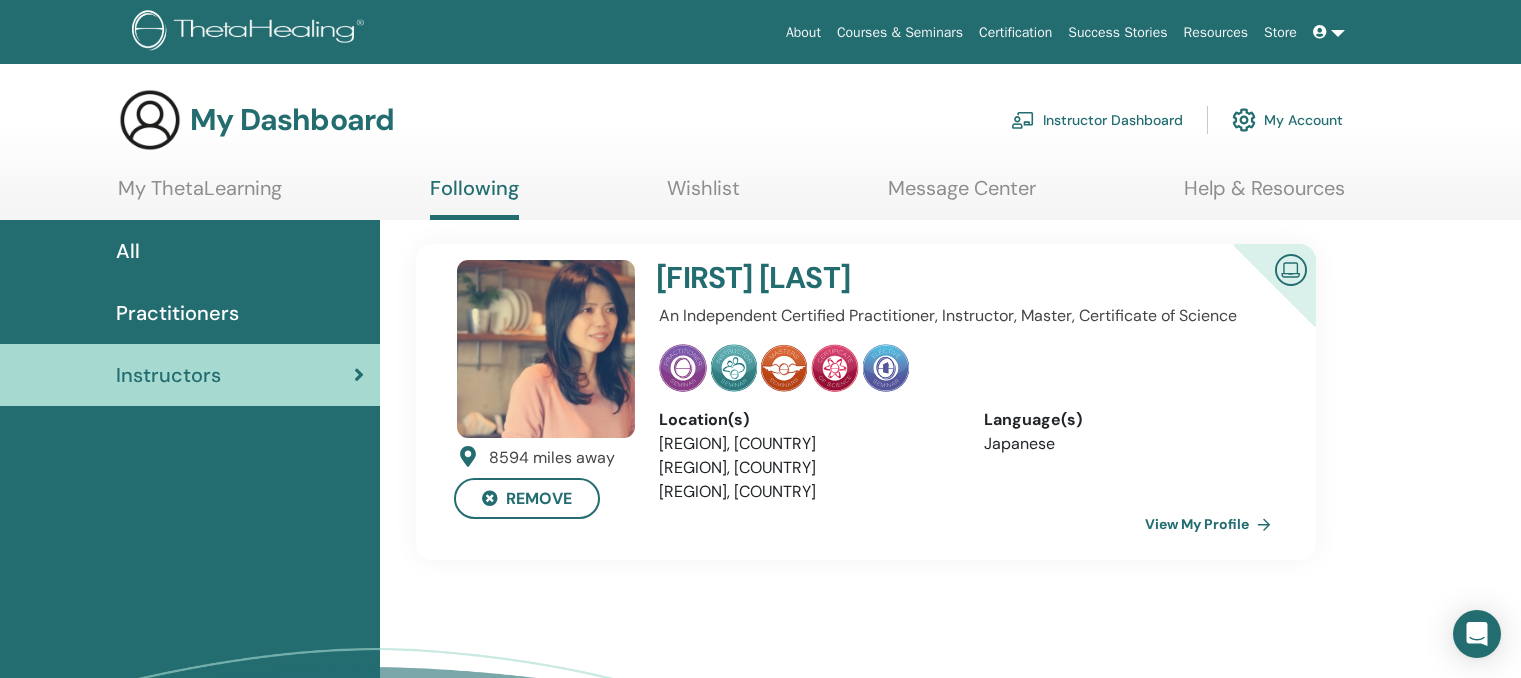 scroll, scrollTop: 0, scrollLeft: 0, axis: both 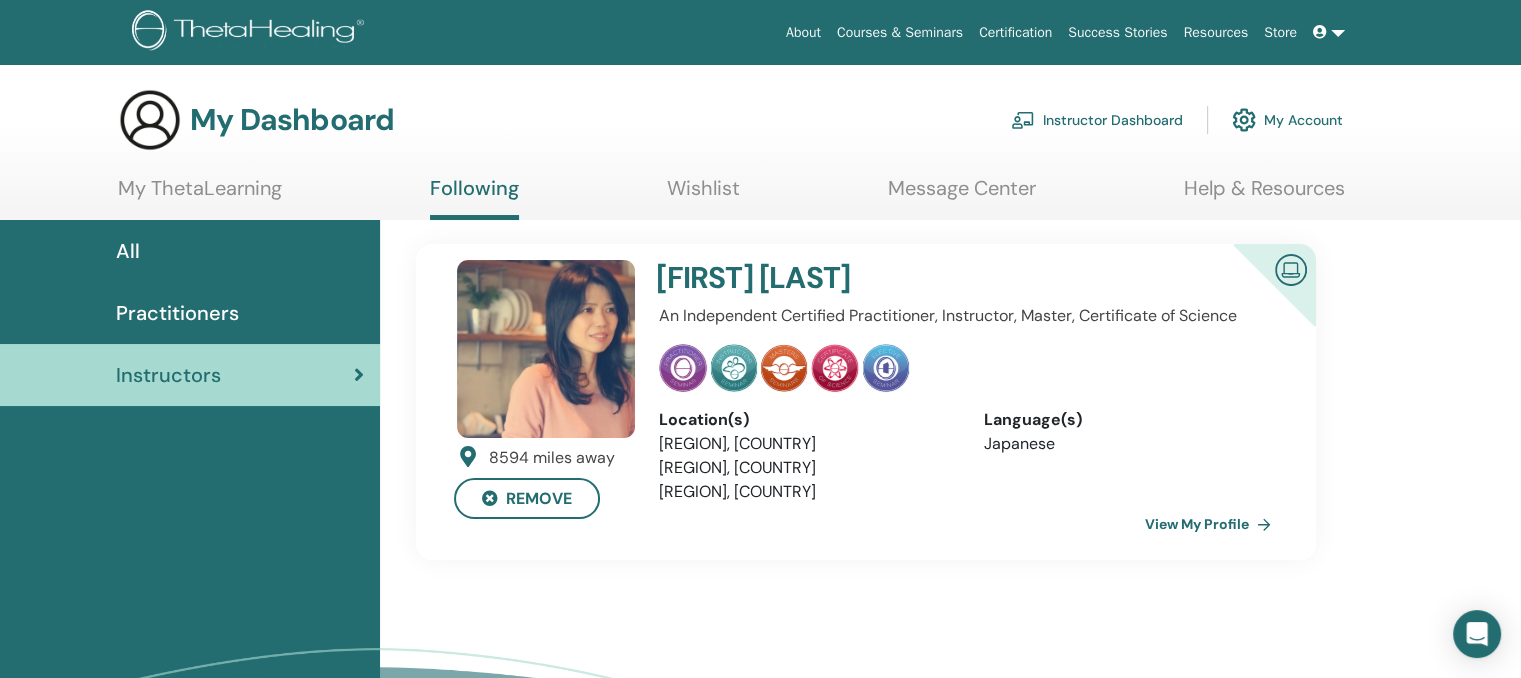 click on "Instructors" at bounding box center (168, 375) 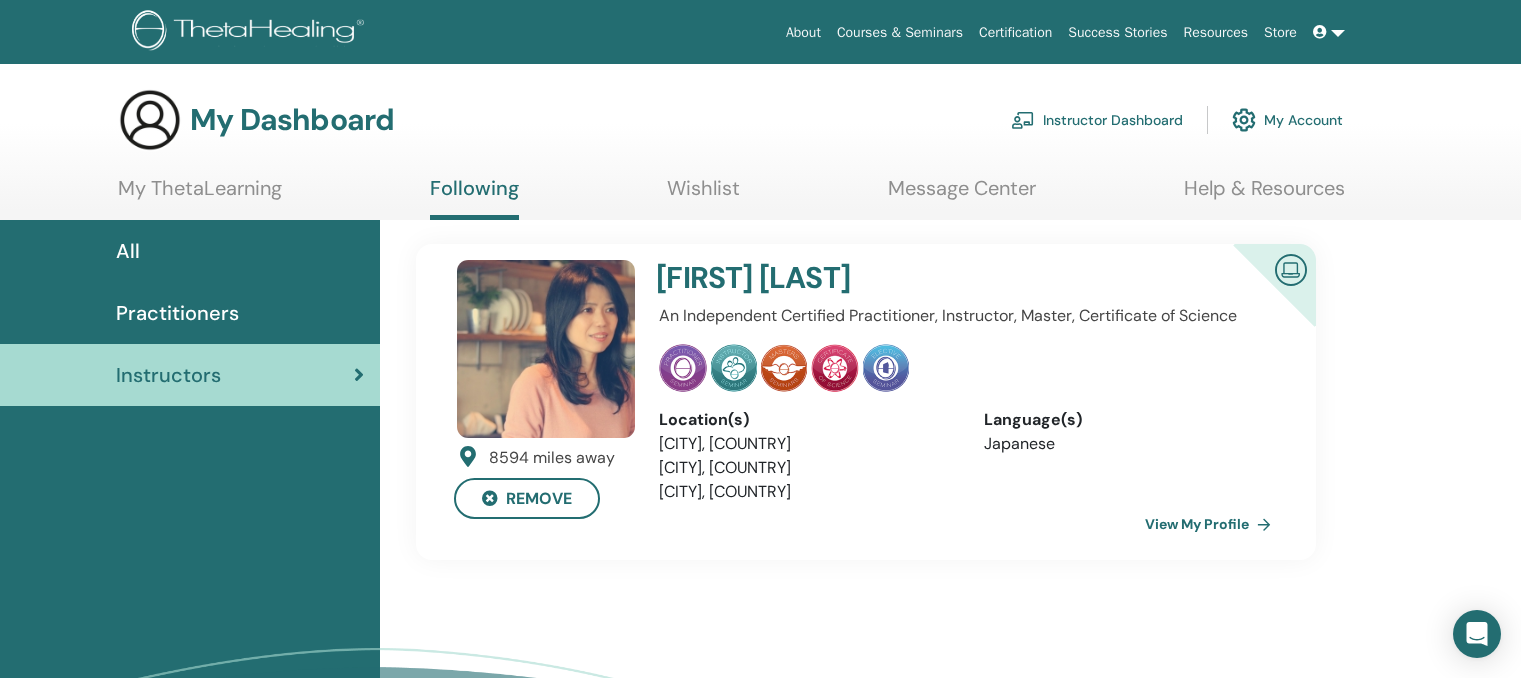 scroll, scrollTop: 0, scrollLeft: 0, axis: both 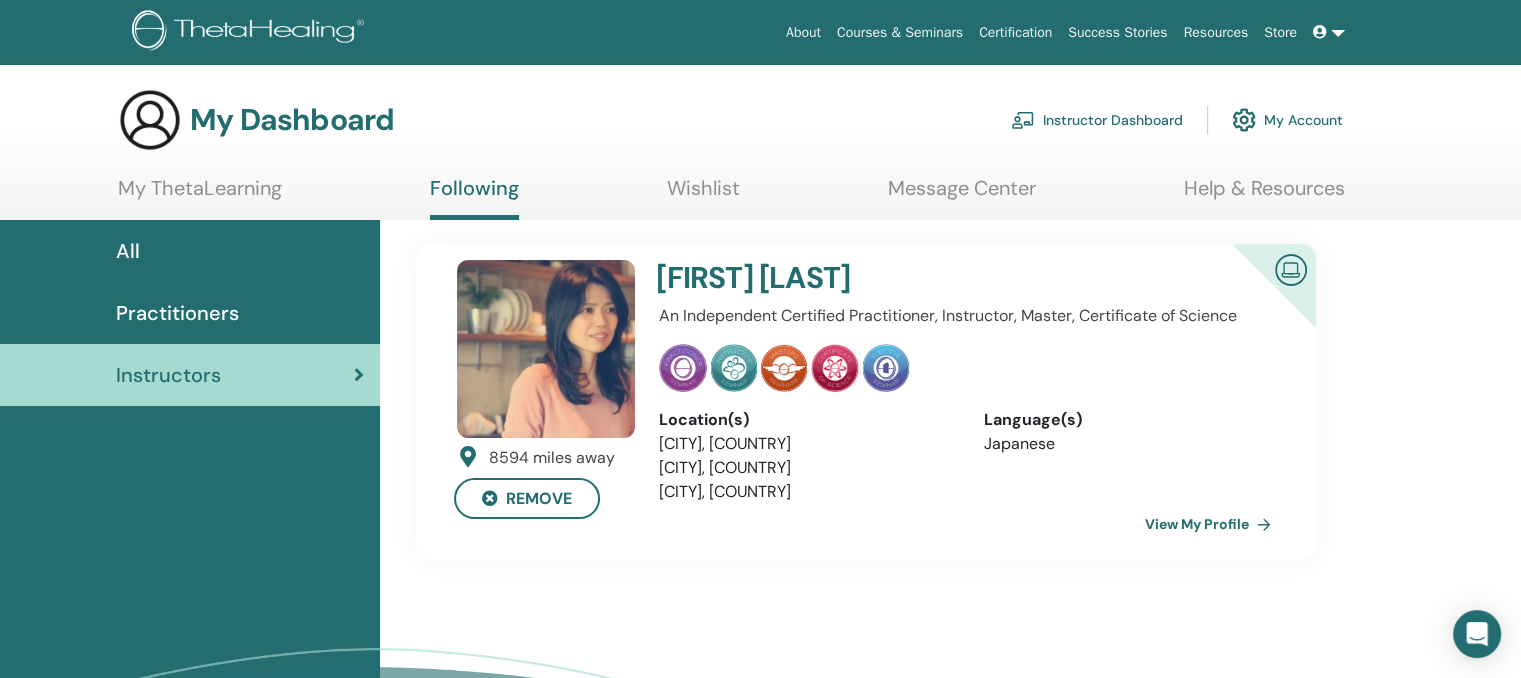 click on "Instructors" at bounding box center [168, 375] 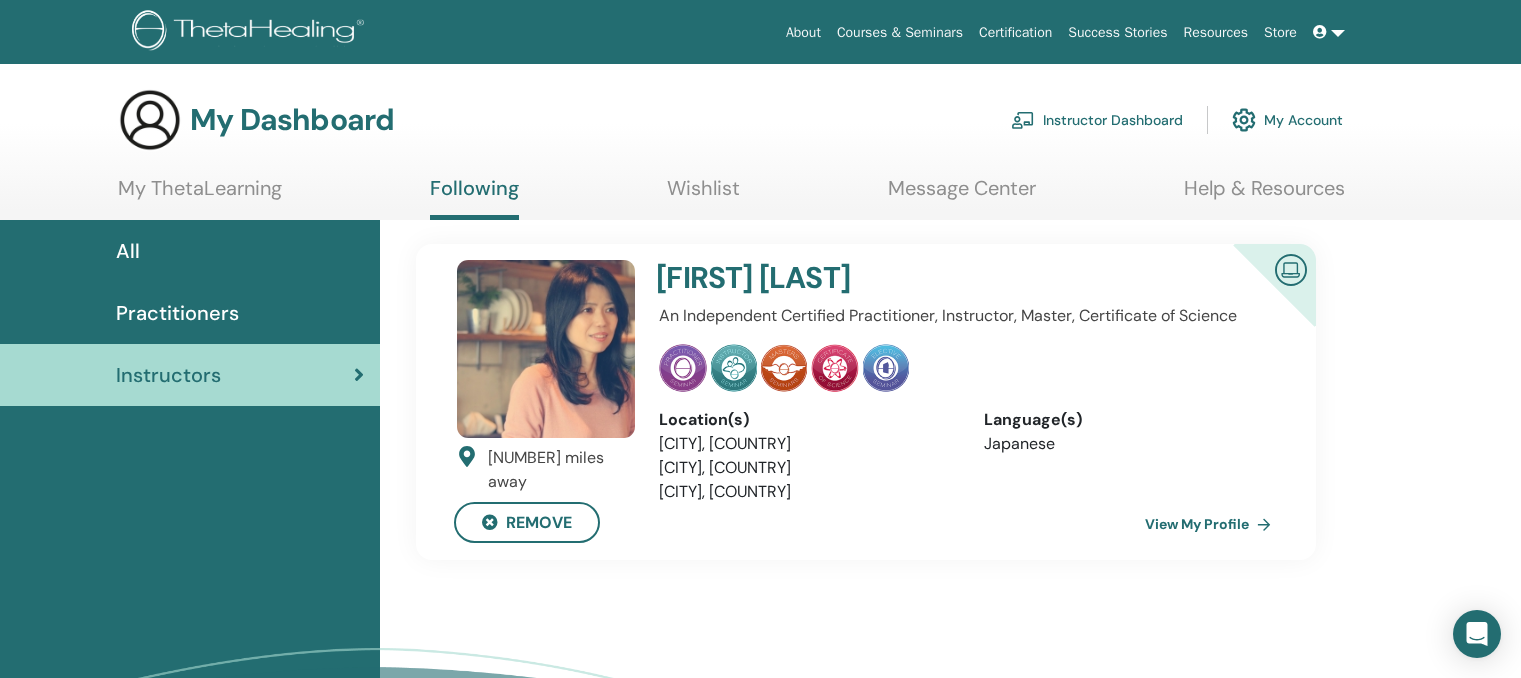 scroll, scrollTop: 0, scrollLeft: 0, axis: both 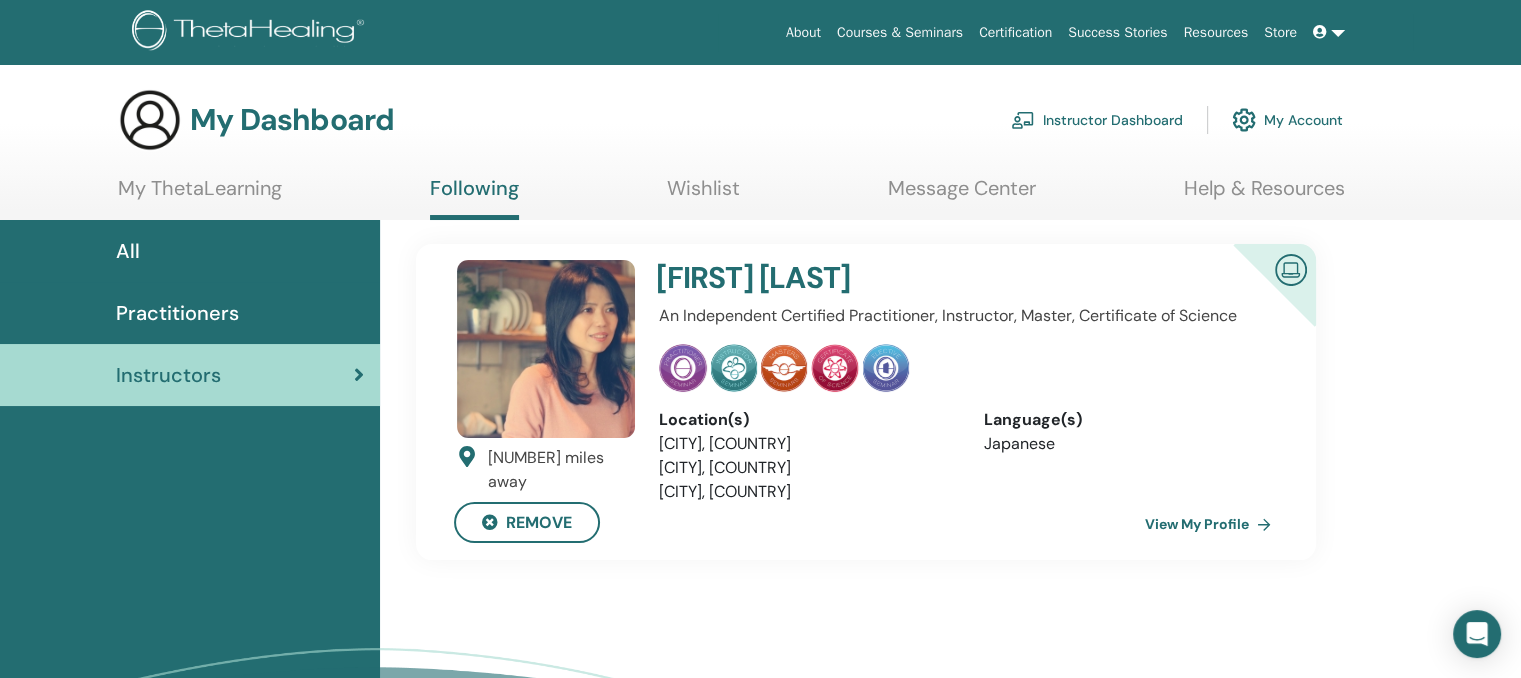 click at bounding box center (359, 375) 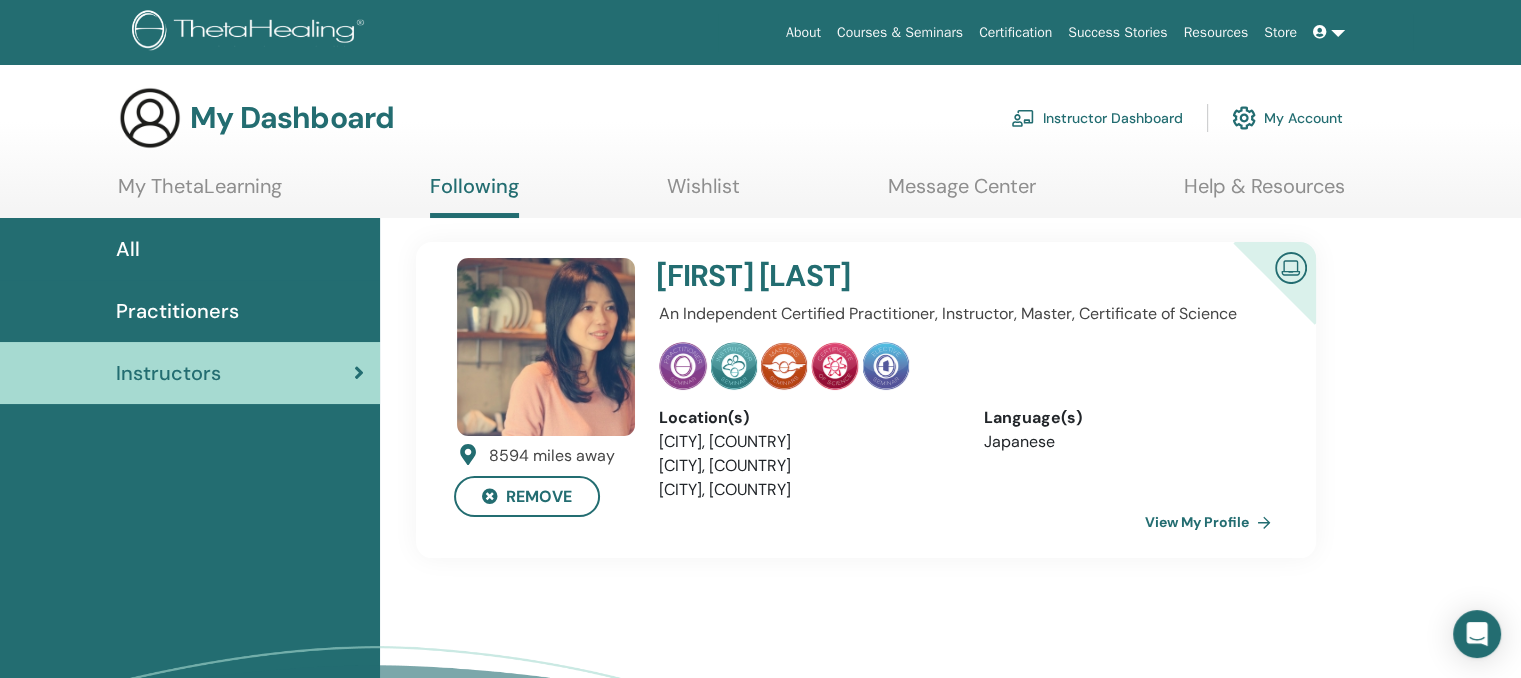 scroll, scrollTop: 0, scrollLeft: 0, axis: both 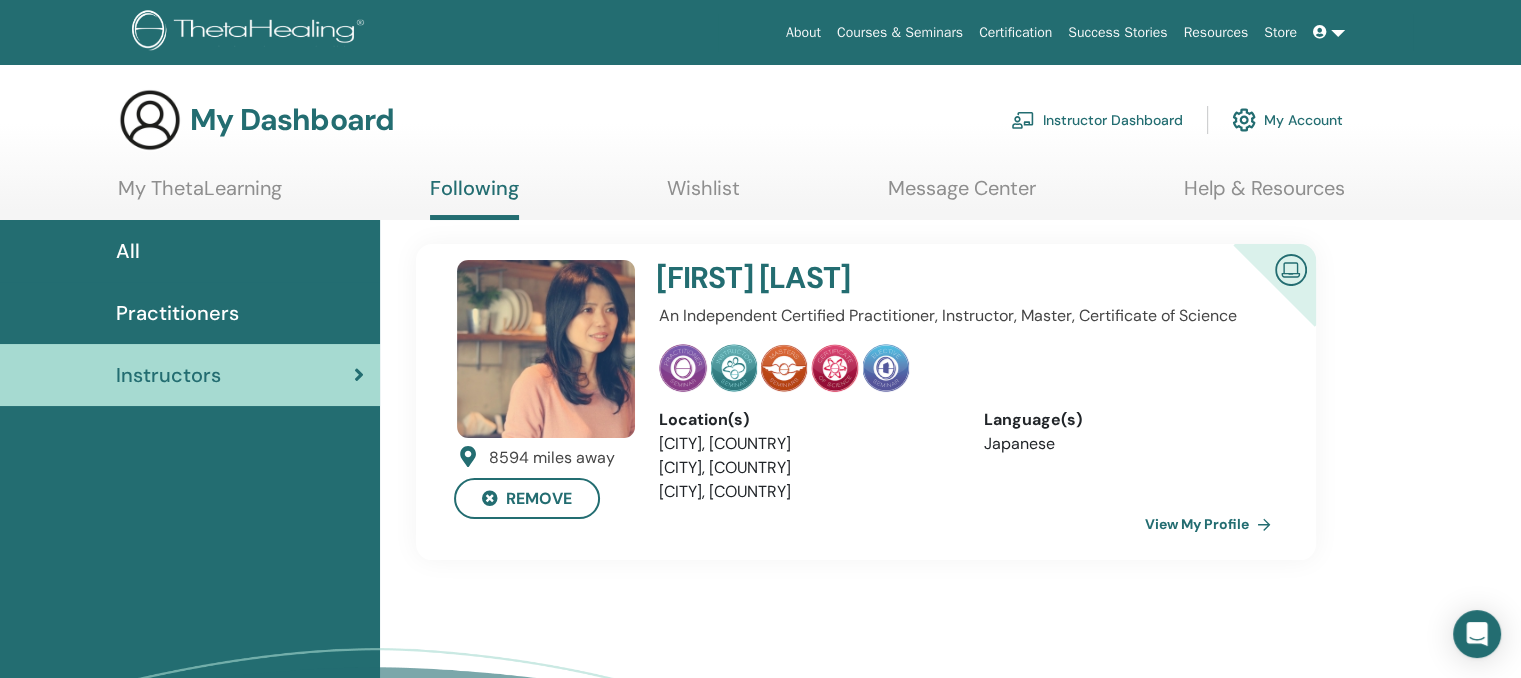 click on "My Account" at bounding box center (1287, 120) 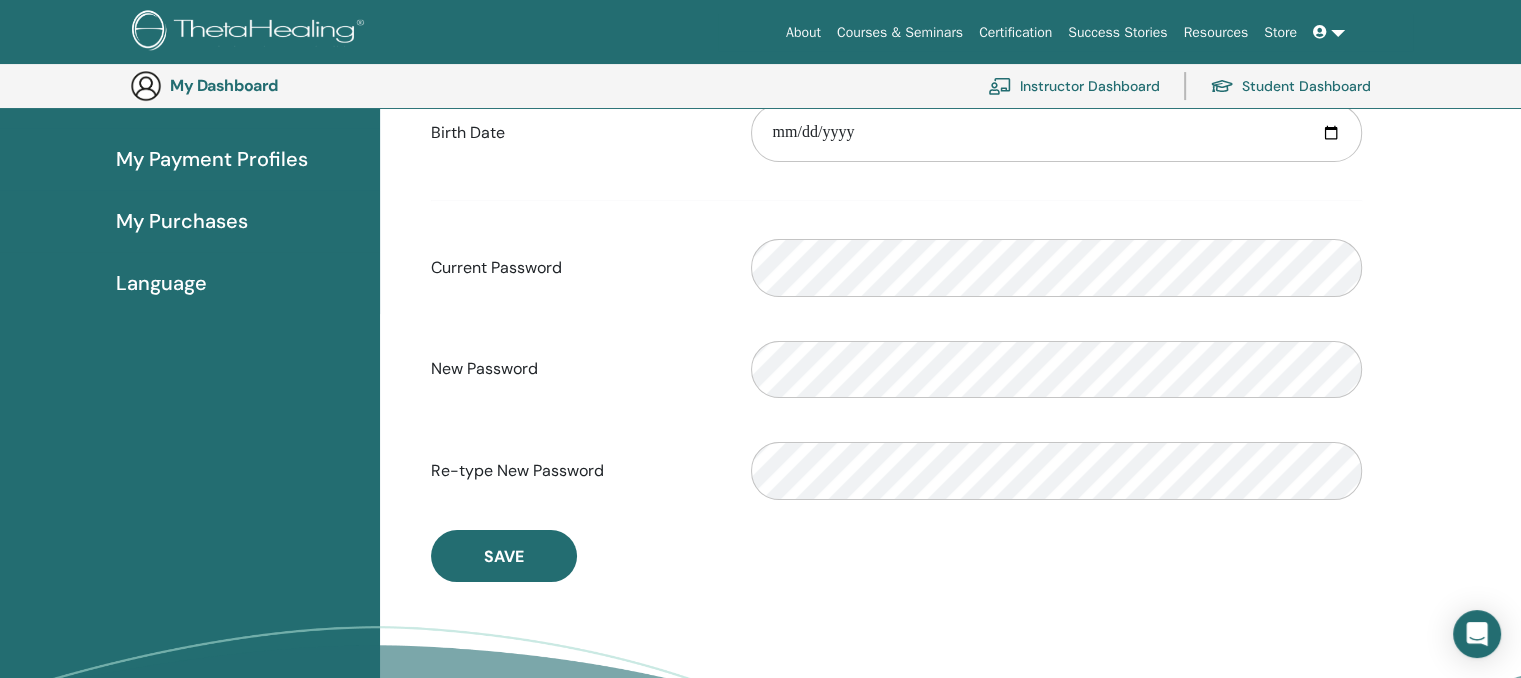 scroll, scrollTop: 244, scrollLeft: 0, axis: vertical 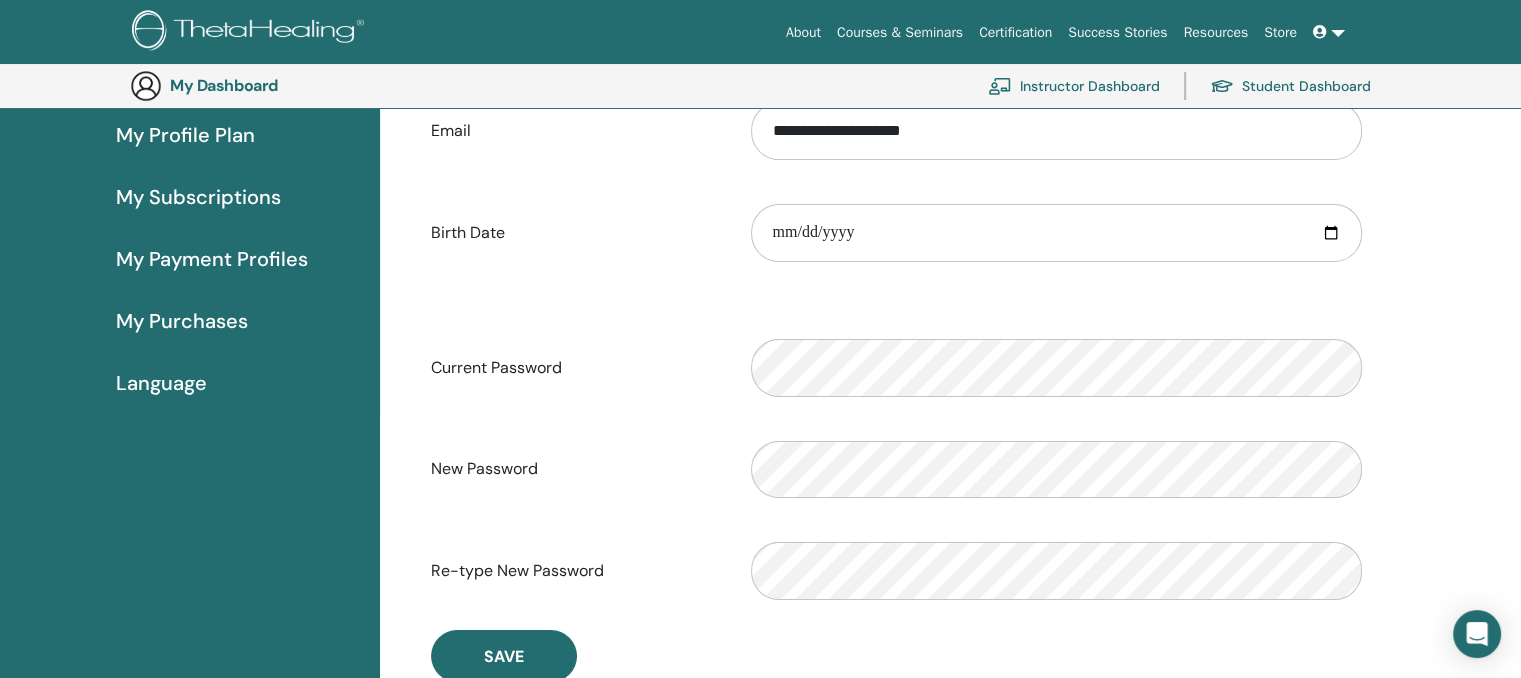 click on "**********" at bounding box center [896, 351] 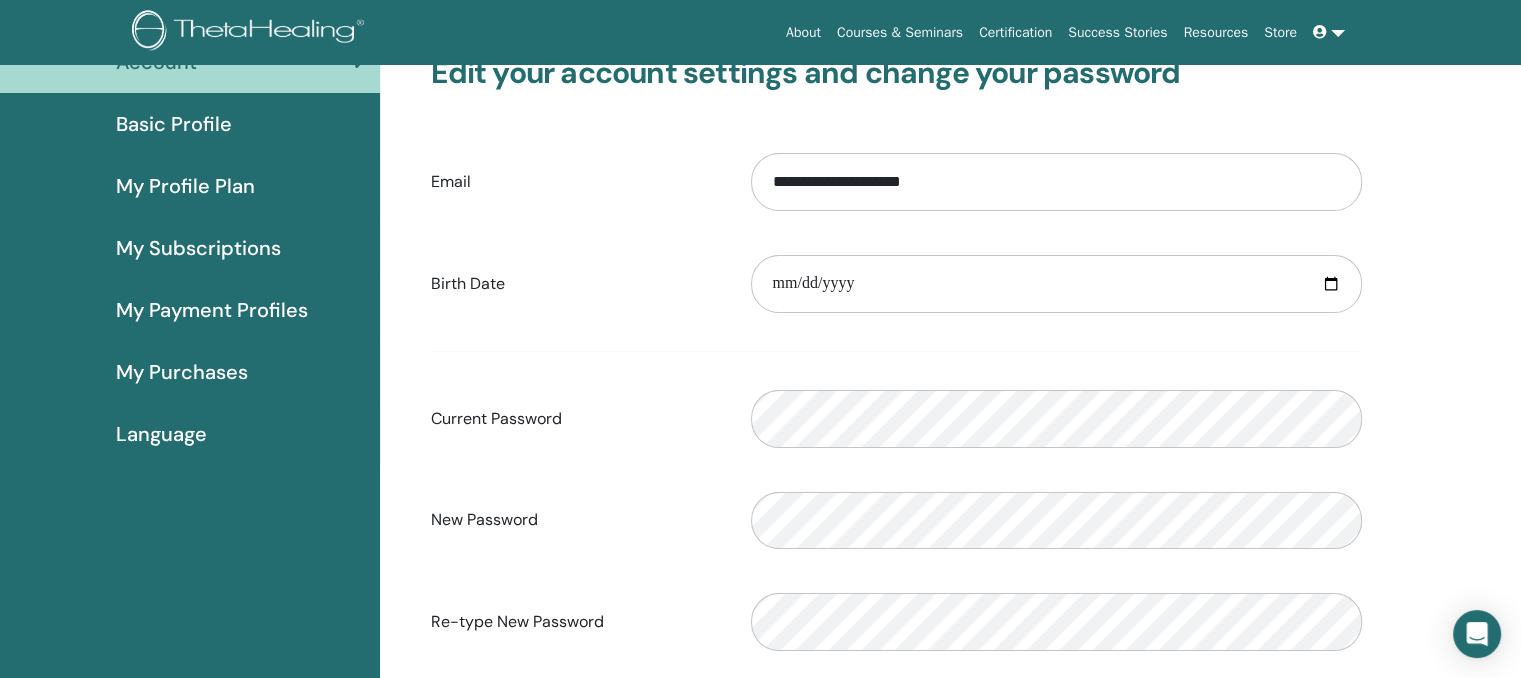 scroll, scrollTop: 0, scrollLeft: 0, axis: both 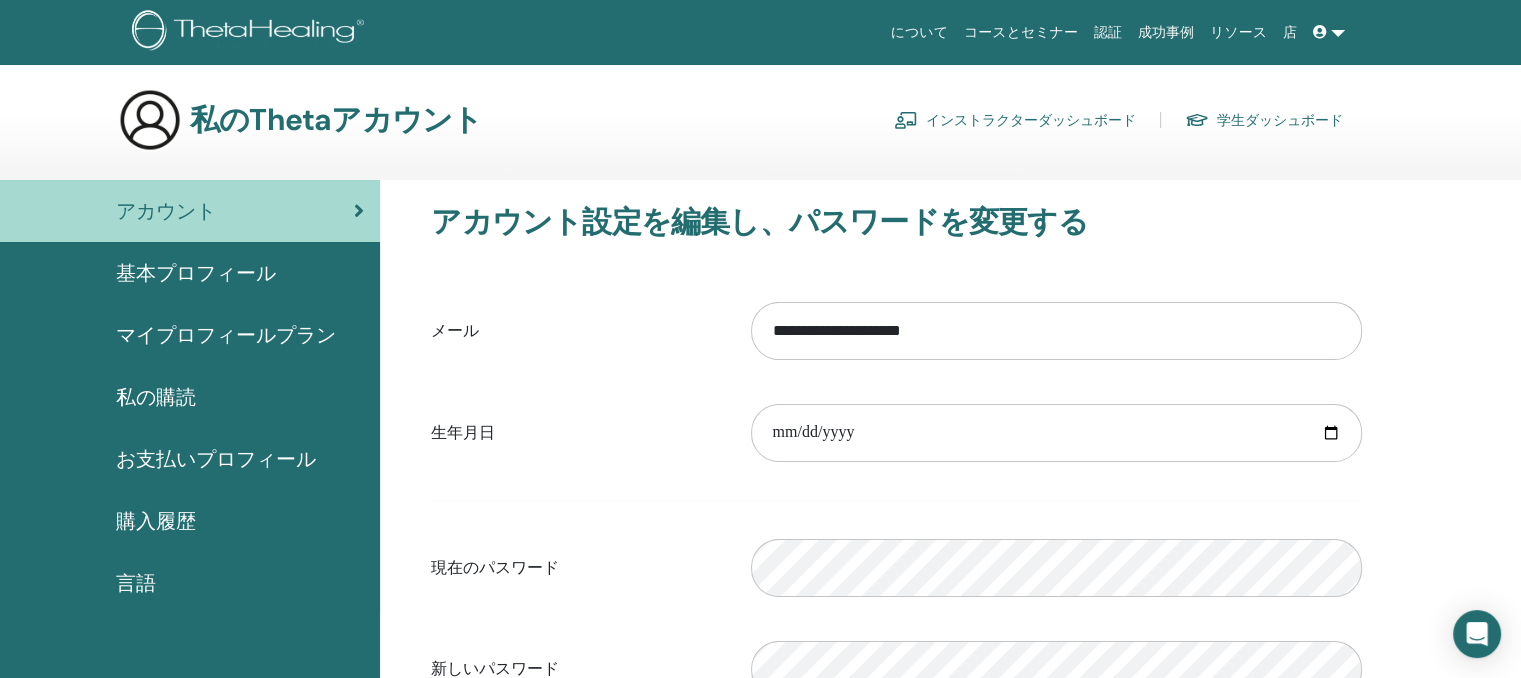 click on "お支払いプロフィール" at bounding box center [216, 459] 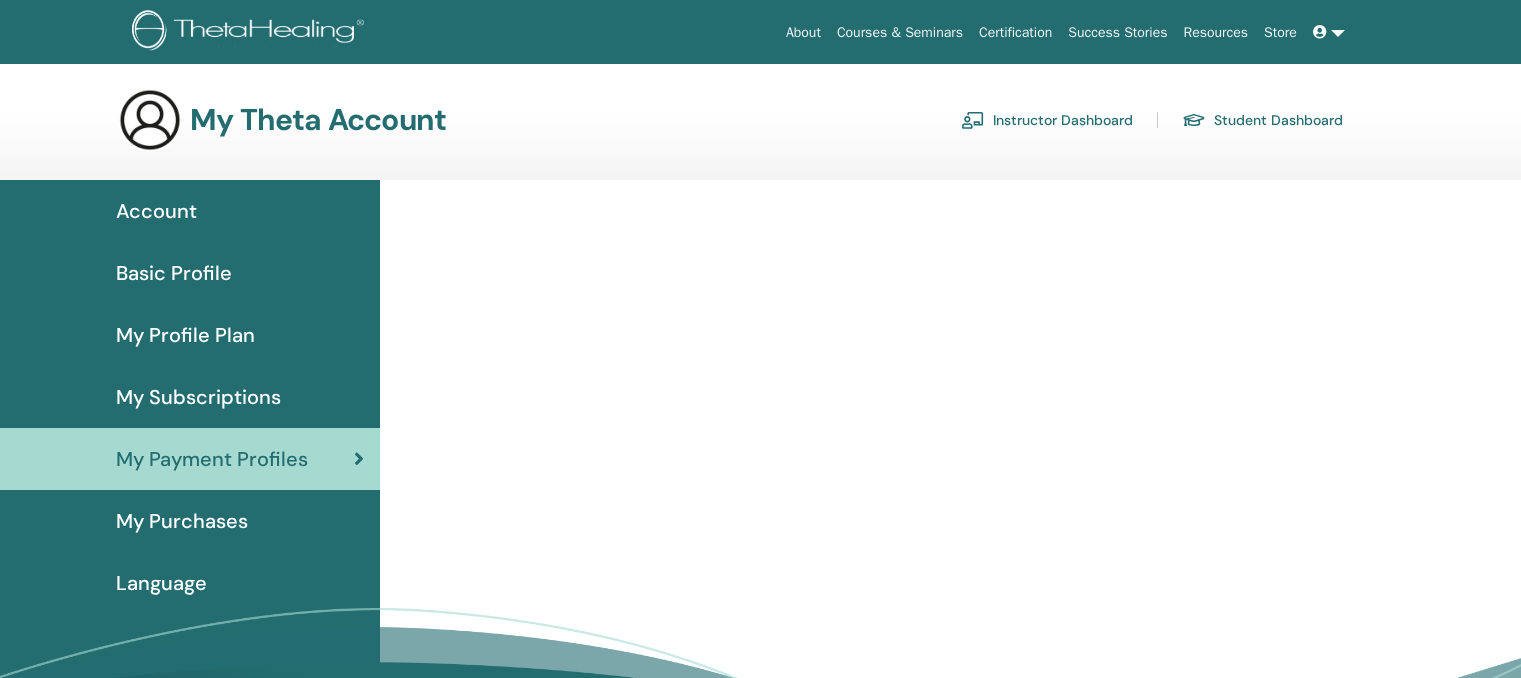 scroll, scrollTop: 0, scrollLeft: 0, axis: both 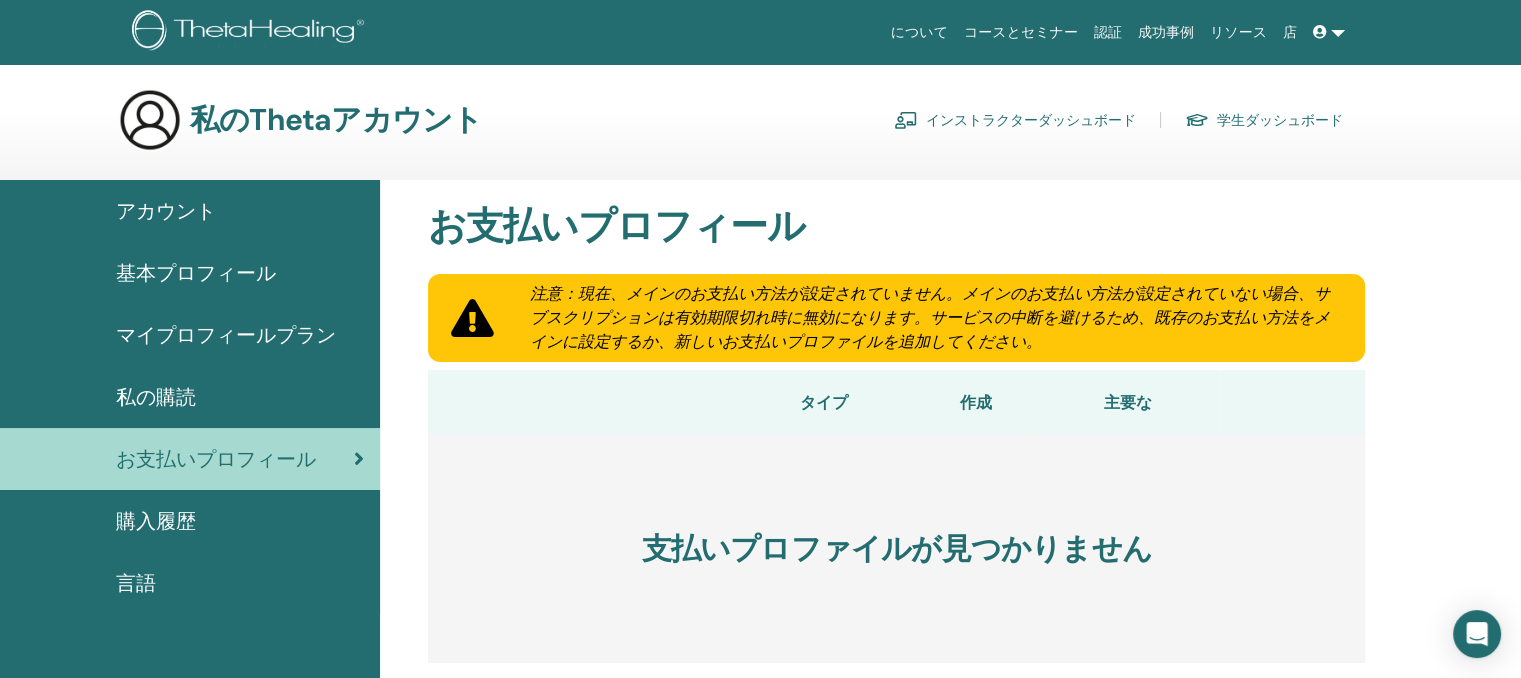 click on "購入履歴" at bounding box center [190, 521] 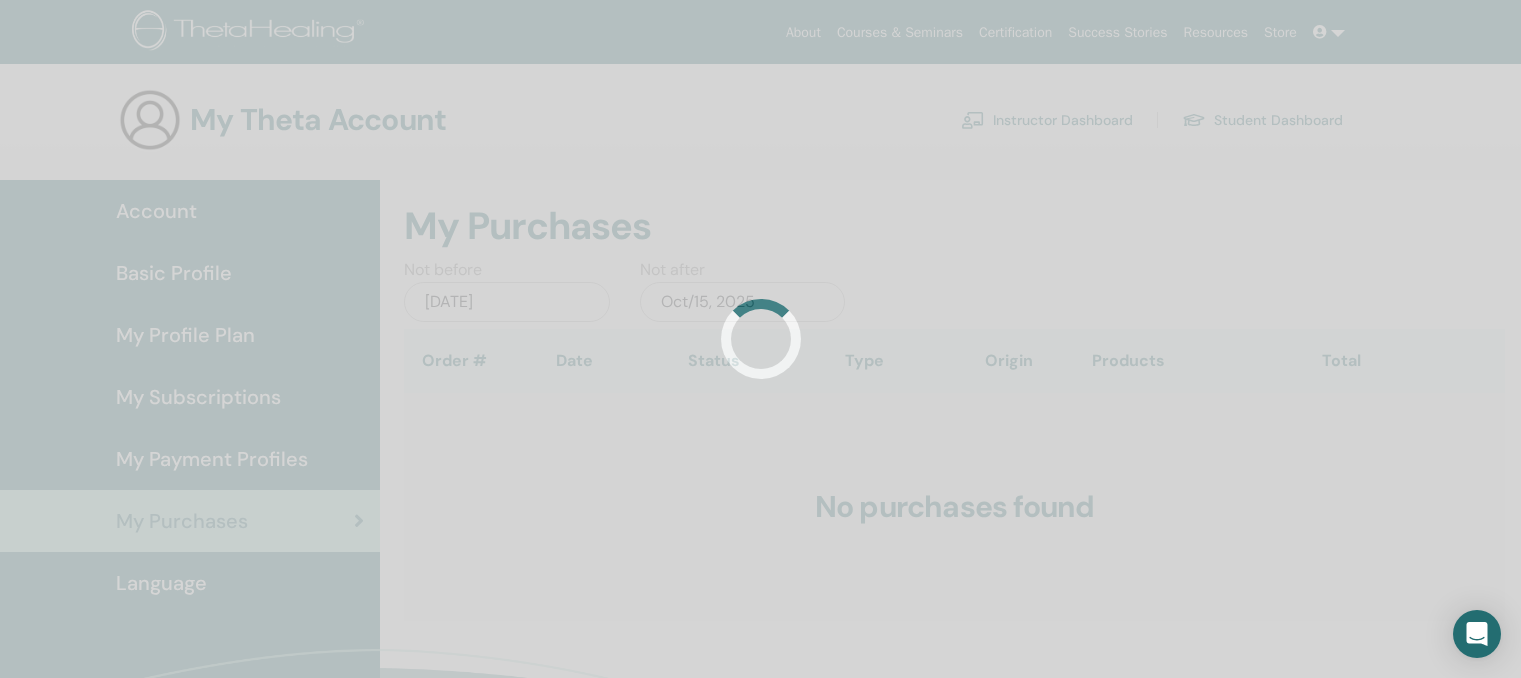 scroll, scrollTop: 0, scrollLeft: 0, axis: both 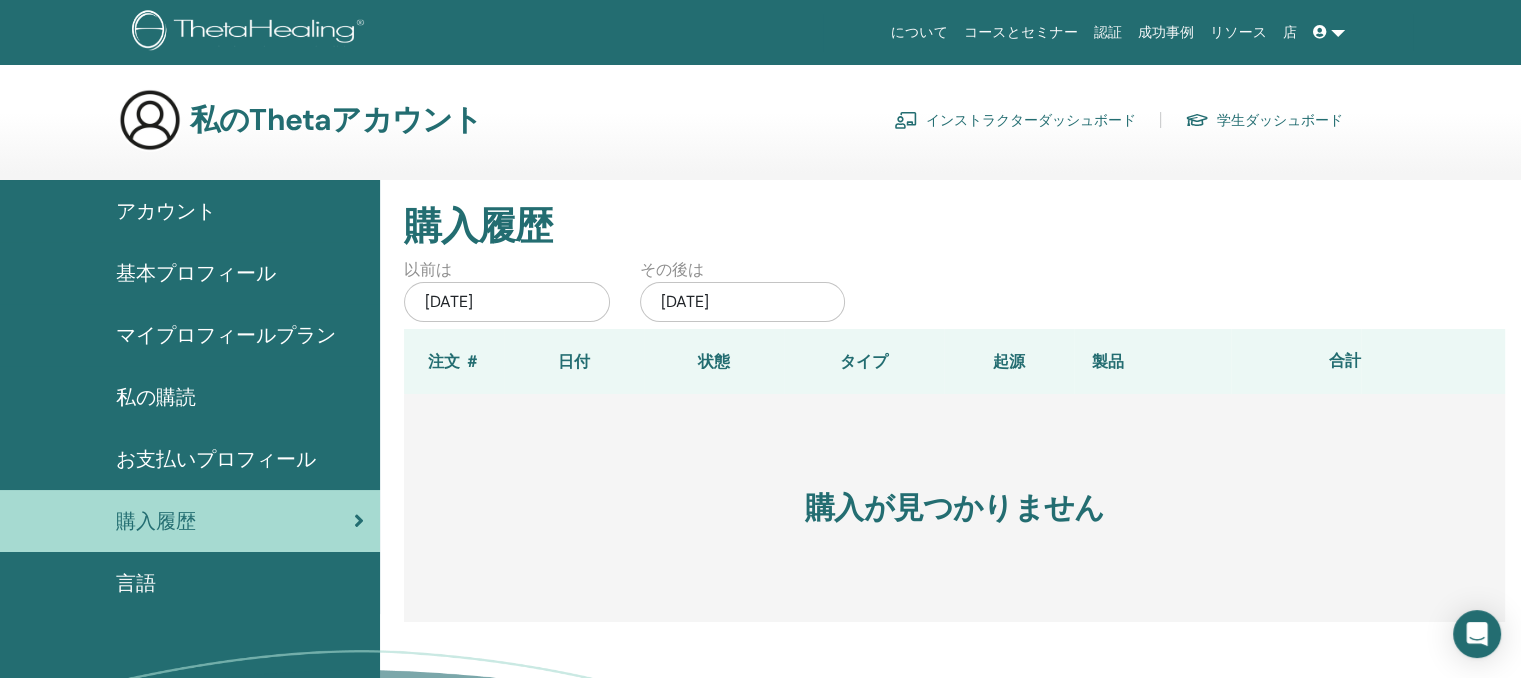 click on "言語" at bounding box center [136, 583] 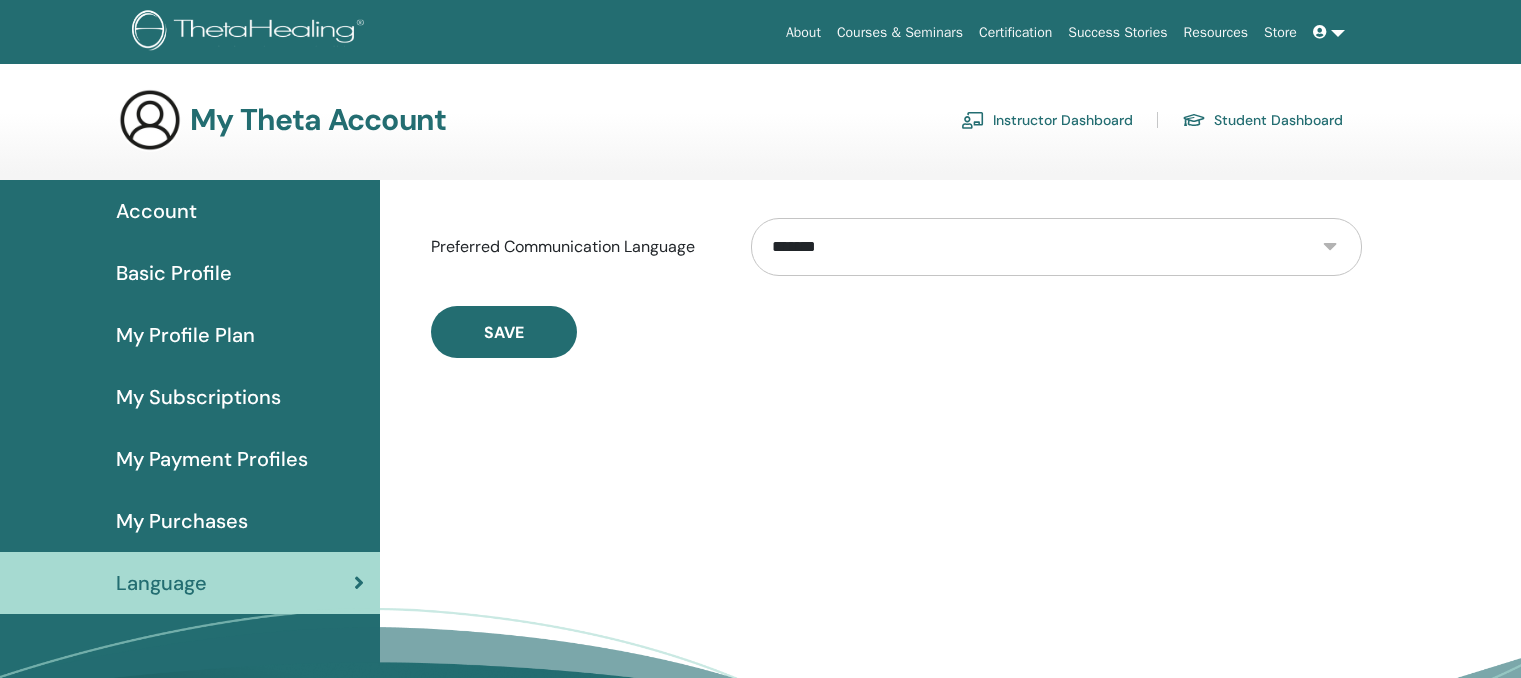scroll, scrollTop: 0, scrollLeft: 0, axis: both 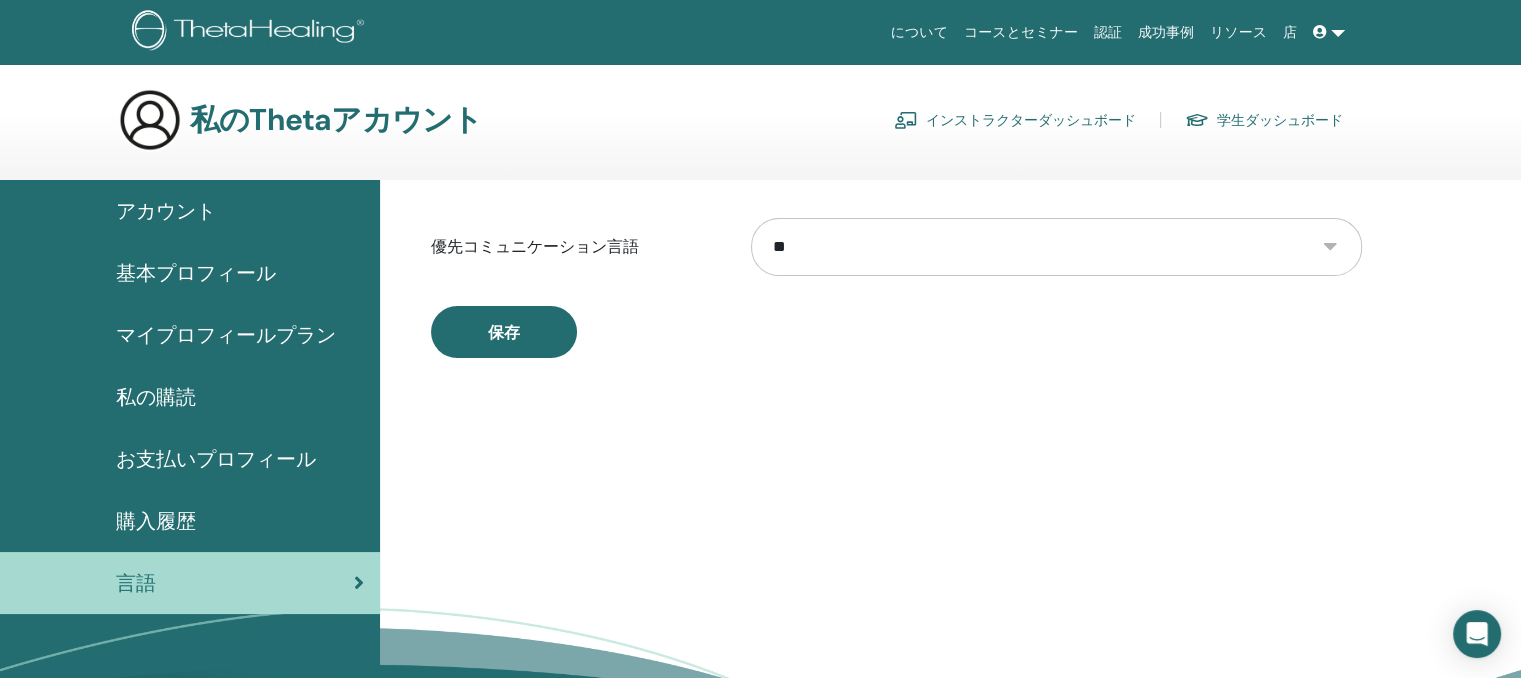 click on "**
****
*****
***
******
***
******
*****
*****
*****
*****
******
***
******
****
******
*****
******
*******
*****
*****
*****
****** ****** *******" at bounding box center (1056, 247) 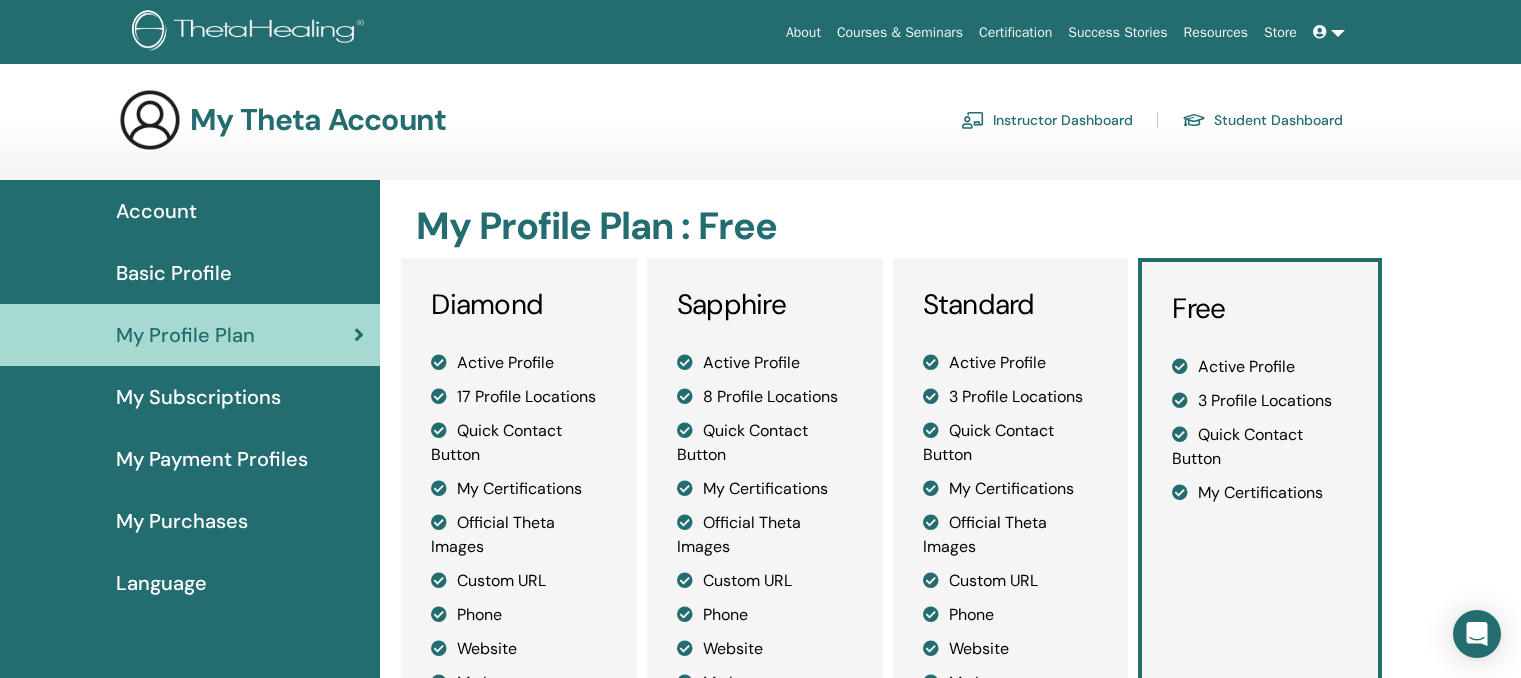 scroll, scrollTop: 0, scrollLeft: 0, axis: both 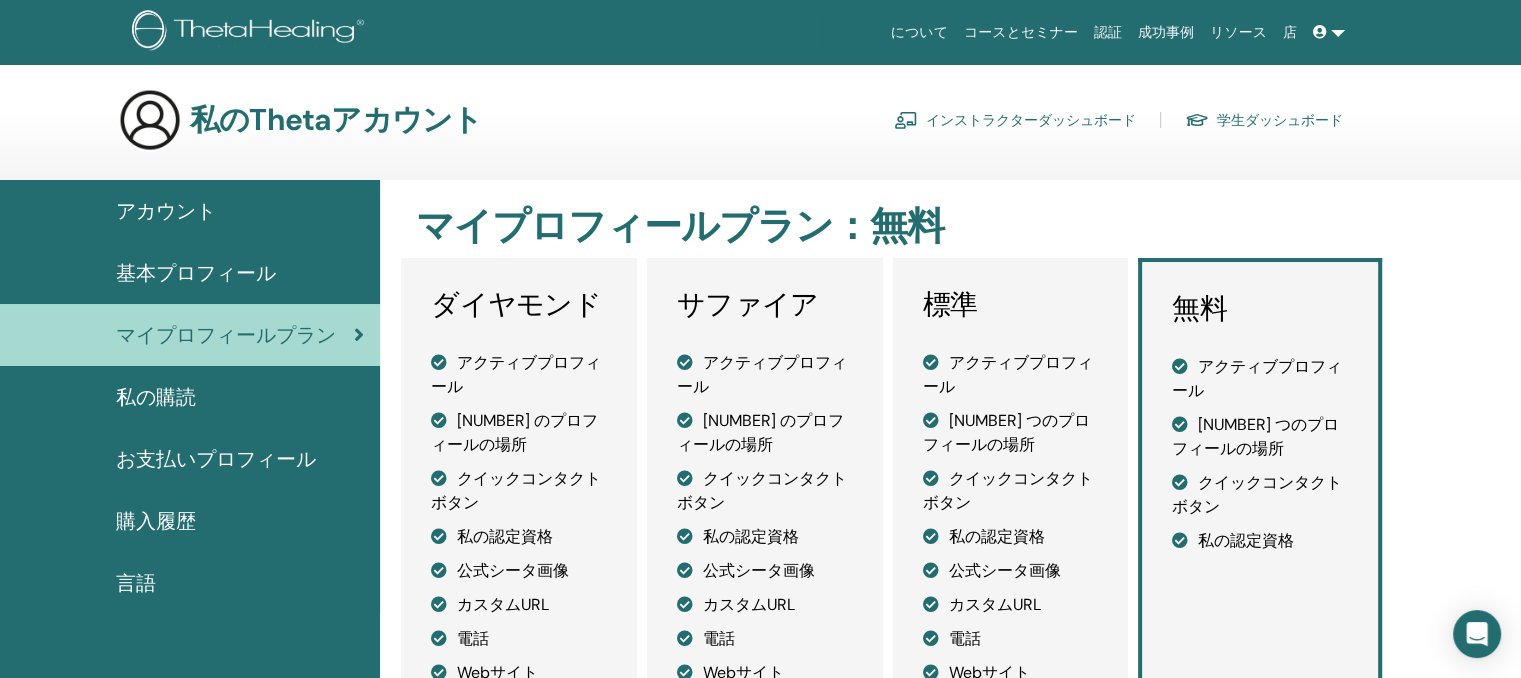 click on "アクティブプロフィール" at bounding box center (516, 374) 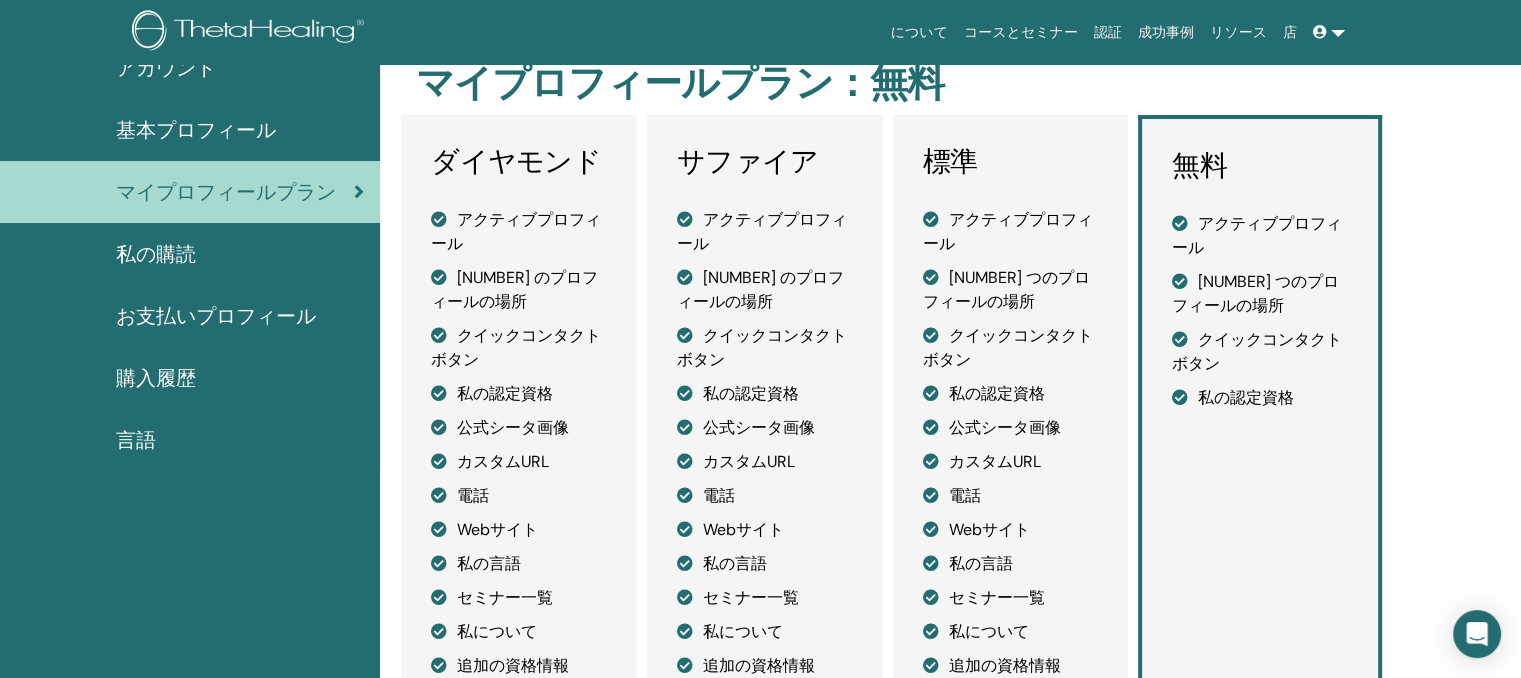 scroll, scrollTop: 0, scrollLeft: 0, axis: both 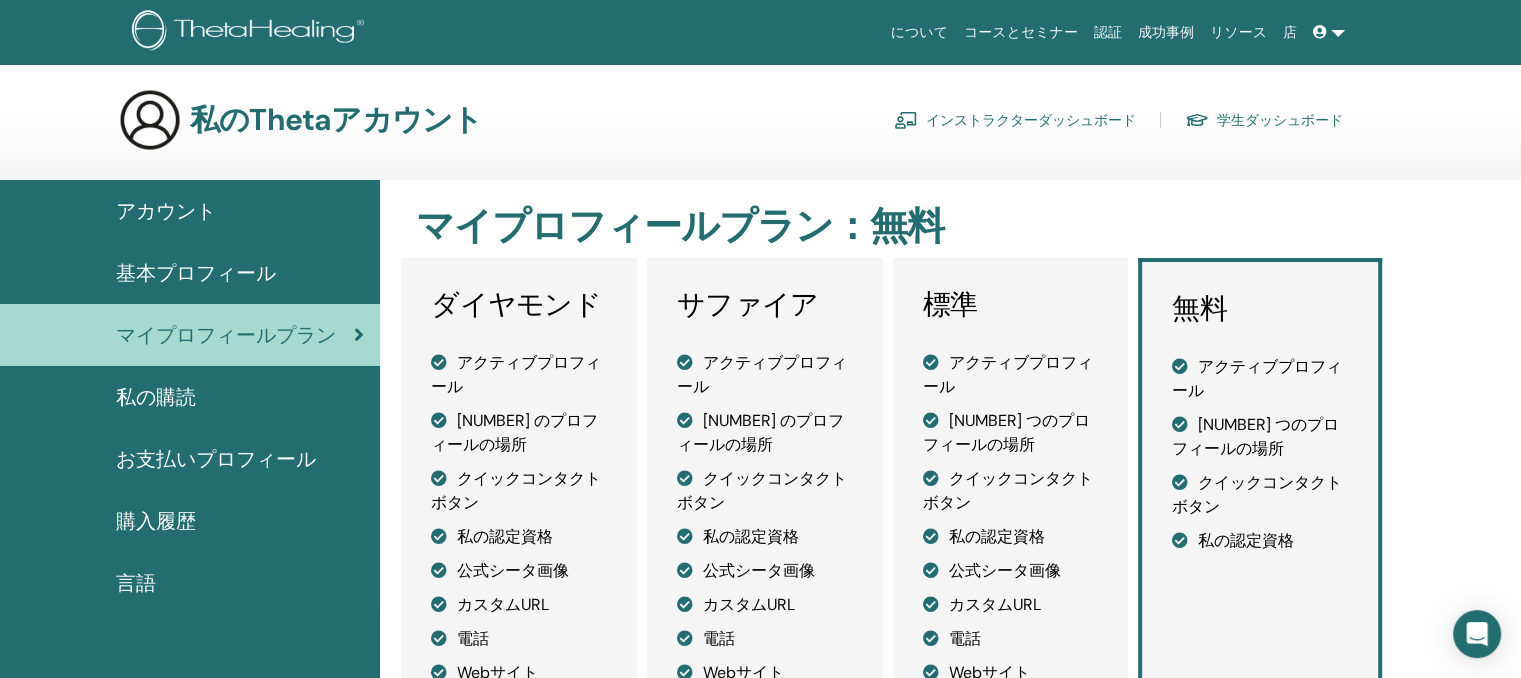 click on "基本プロフィール" at bounding box center (196, 273) 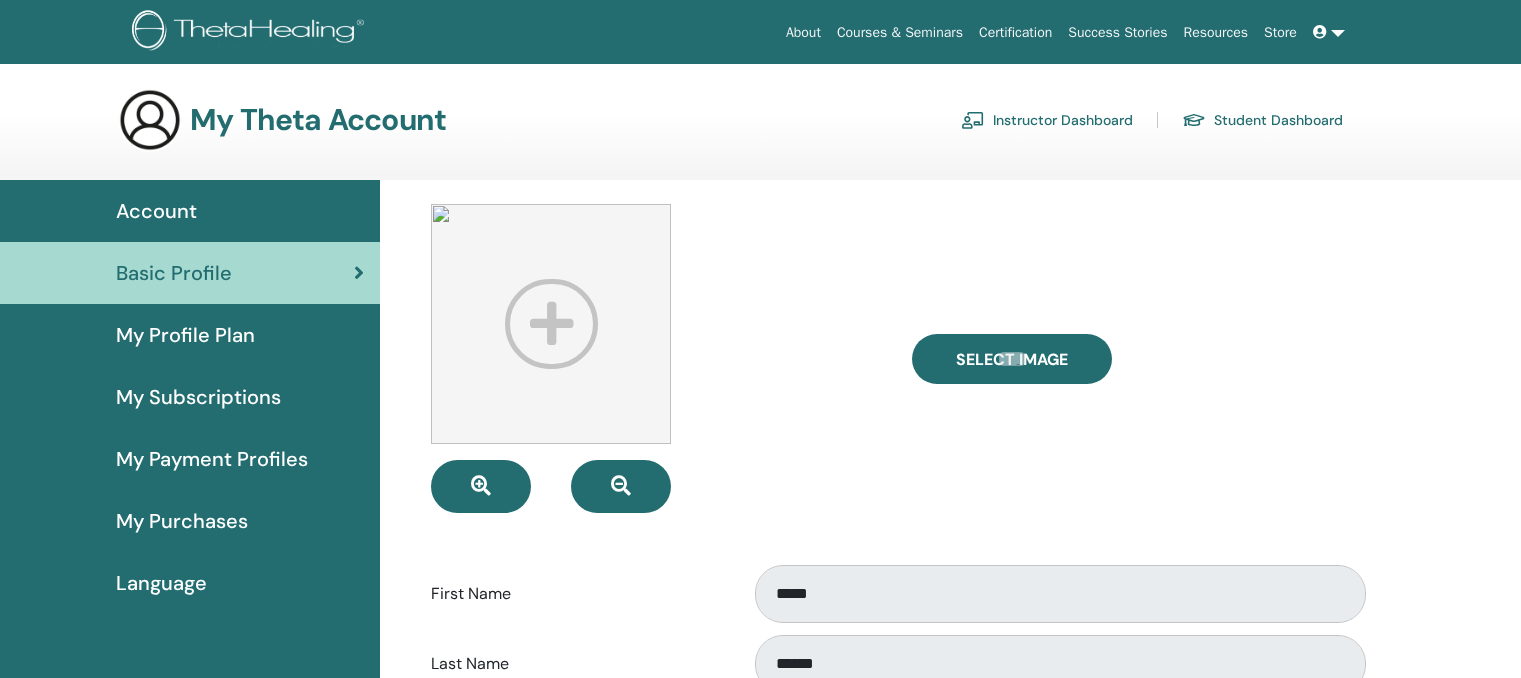 scroll, scrollTop: 0, scrollLeft: 0, axis: both 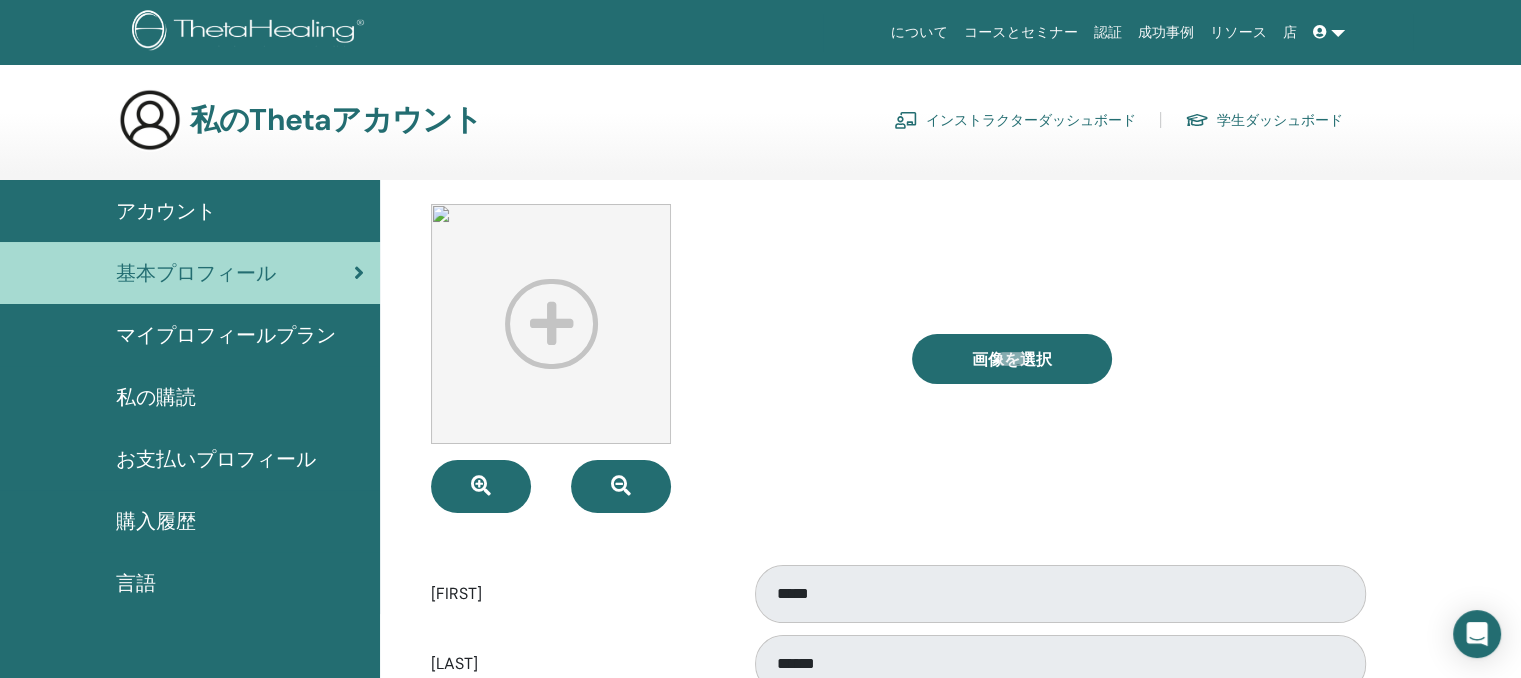 click at bounding box center (551, 324) 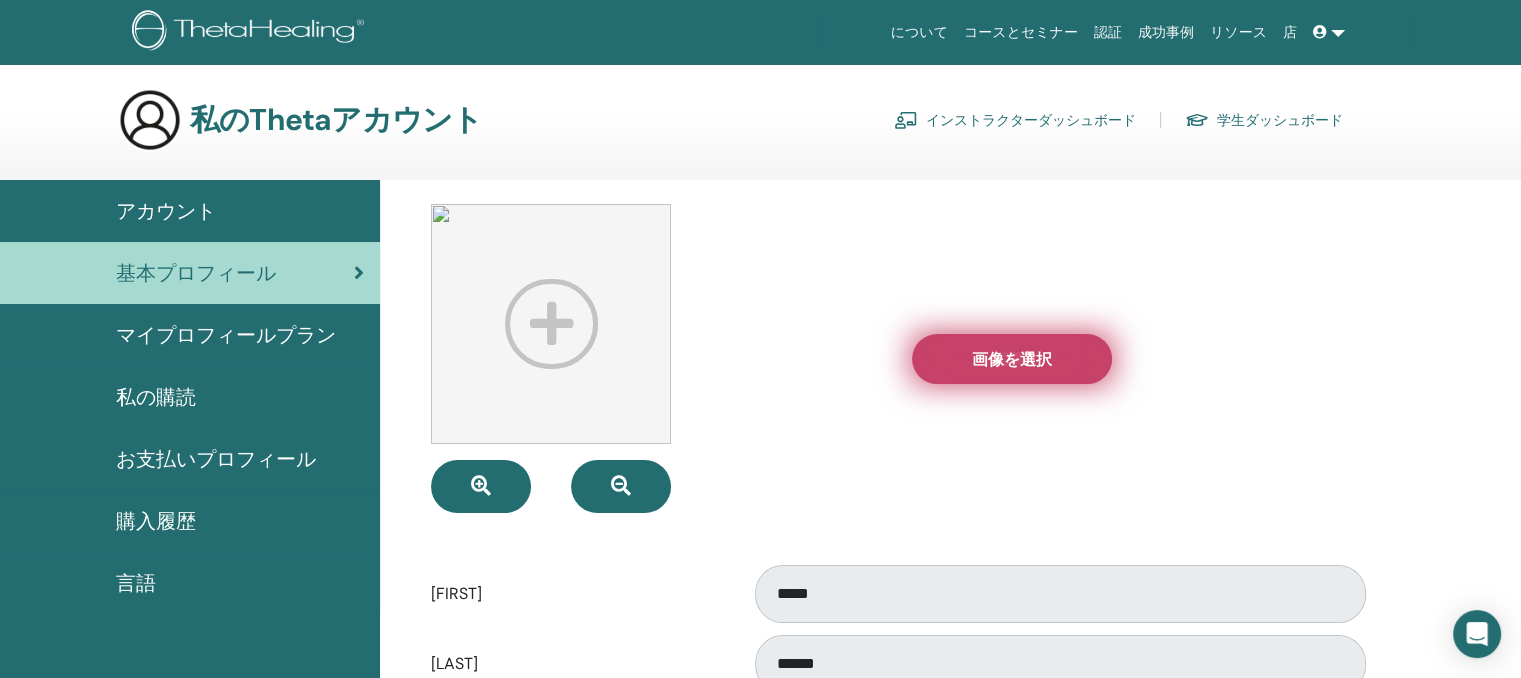 click on "画像を選択" at bounding box center (1012, 359) 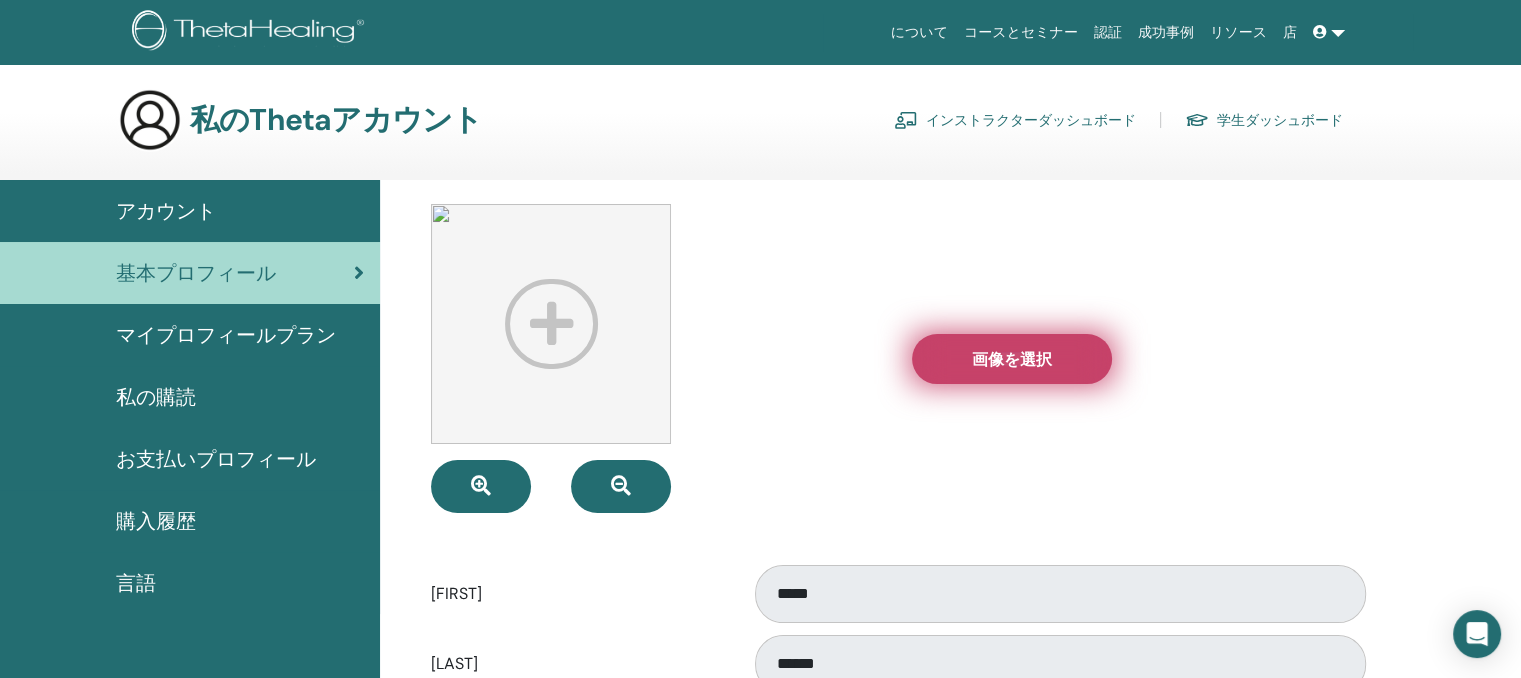 click on "画像を選択" at bounding box center (1012, 359) 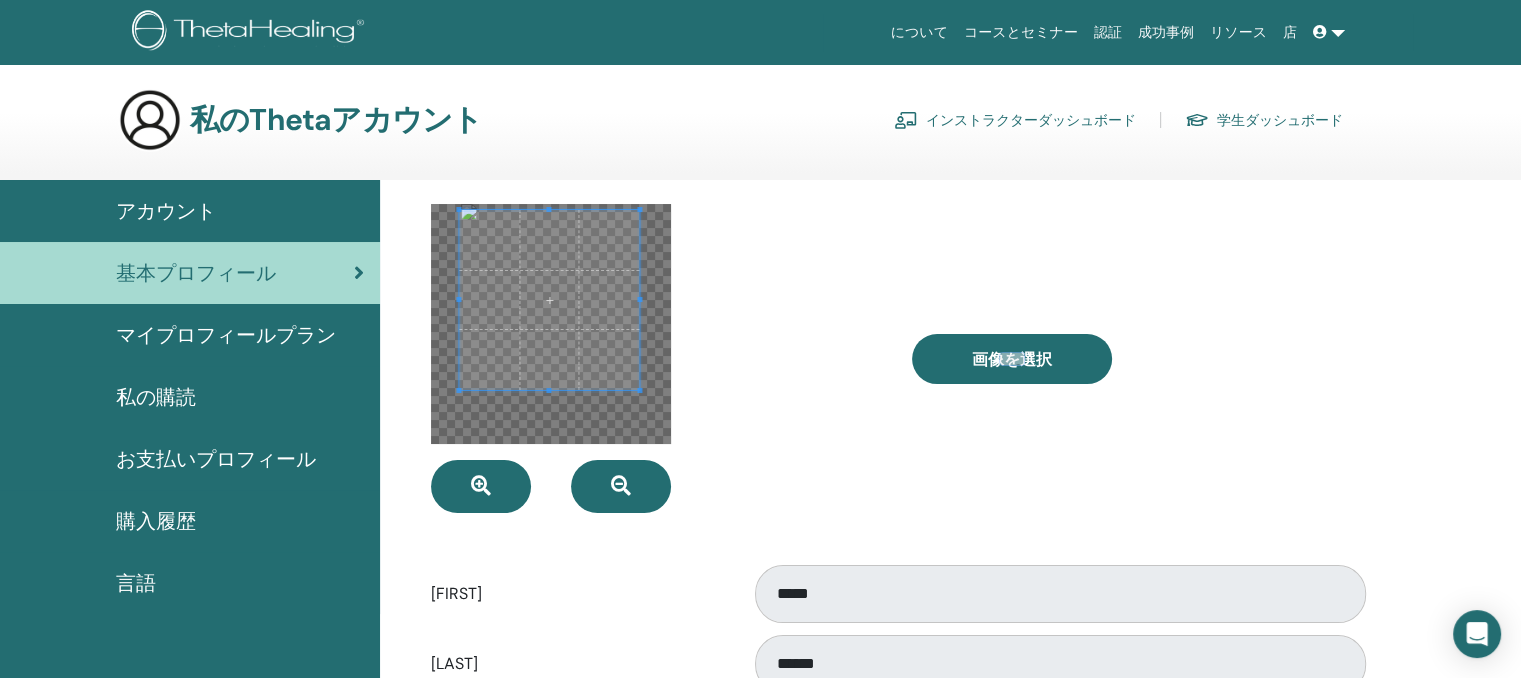 click at bounding box center [550, 300] 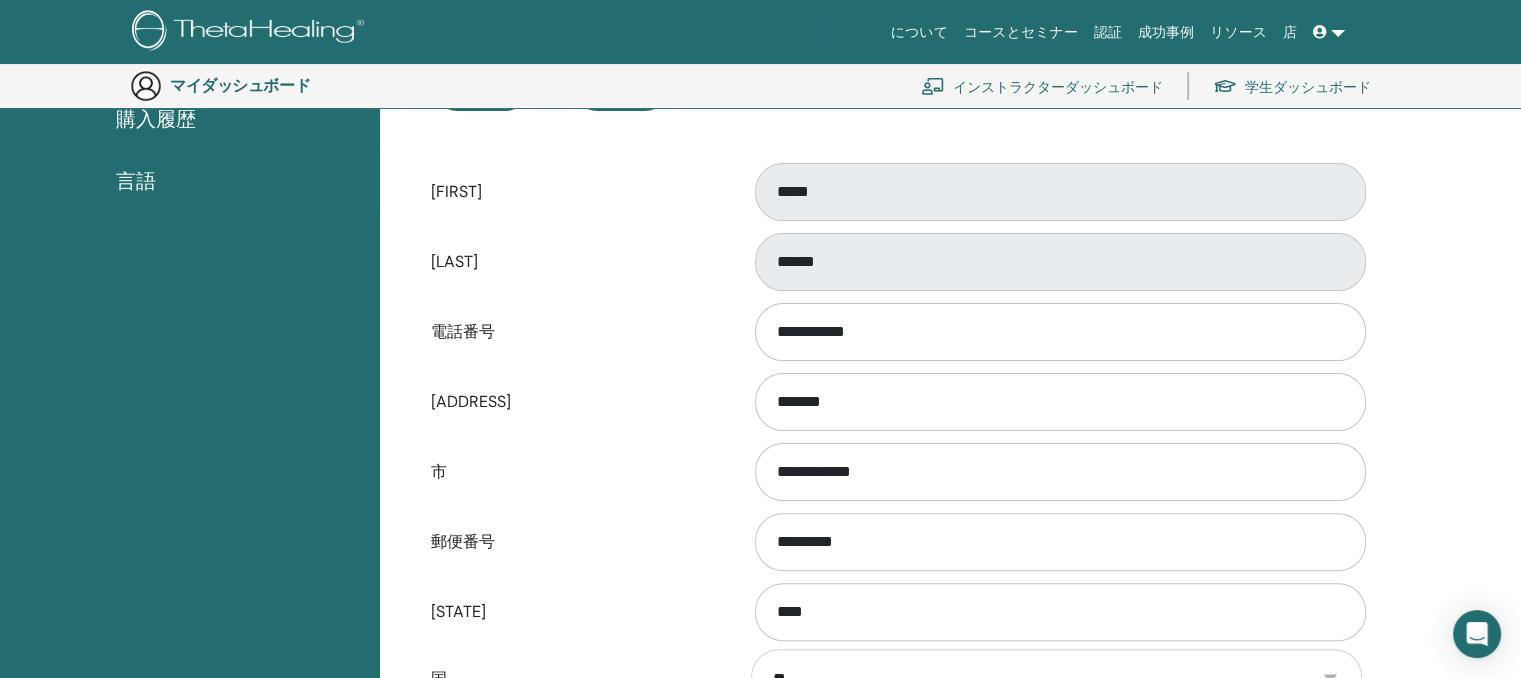 scroll, scrollTop: 544, scrollLeft: 0, axis: vertical 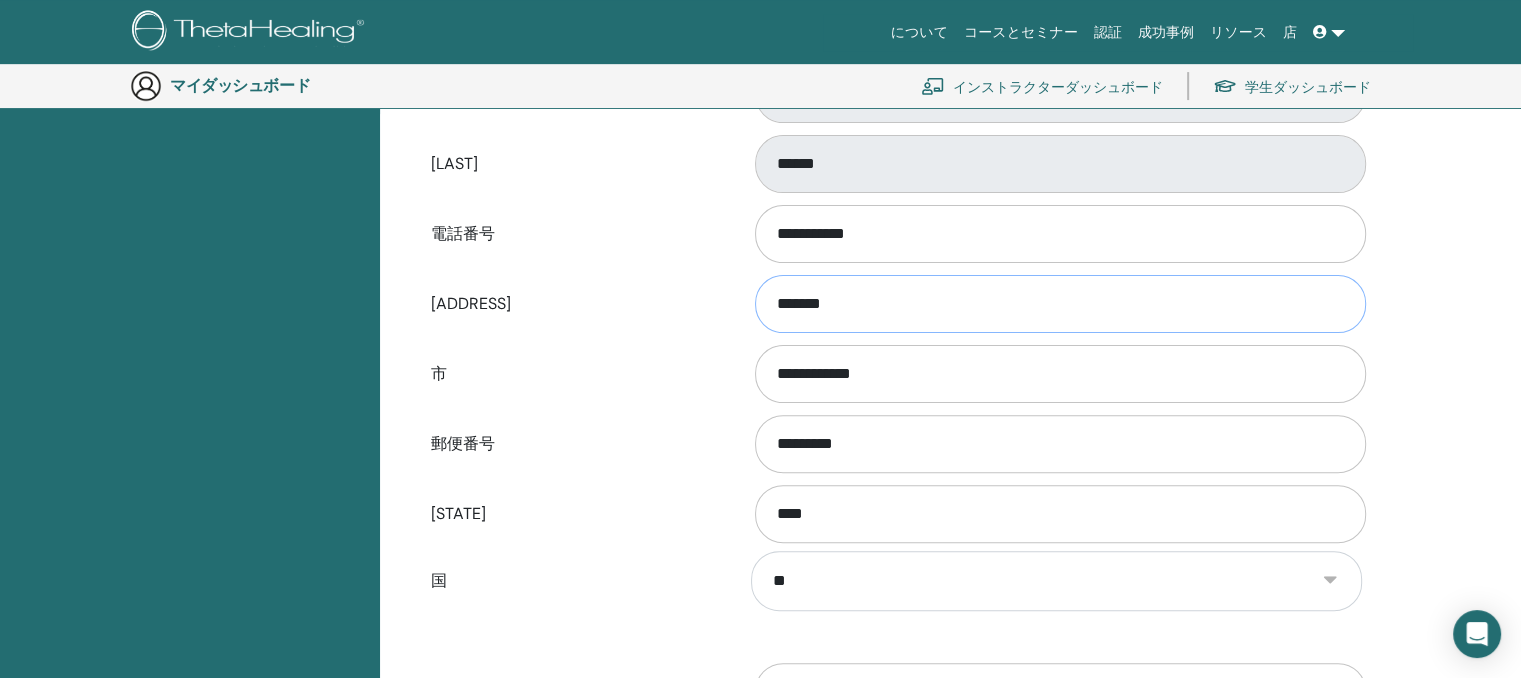 click on "*******" at bounding box center (1060, 304) 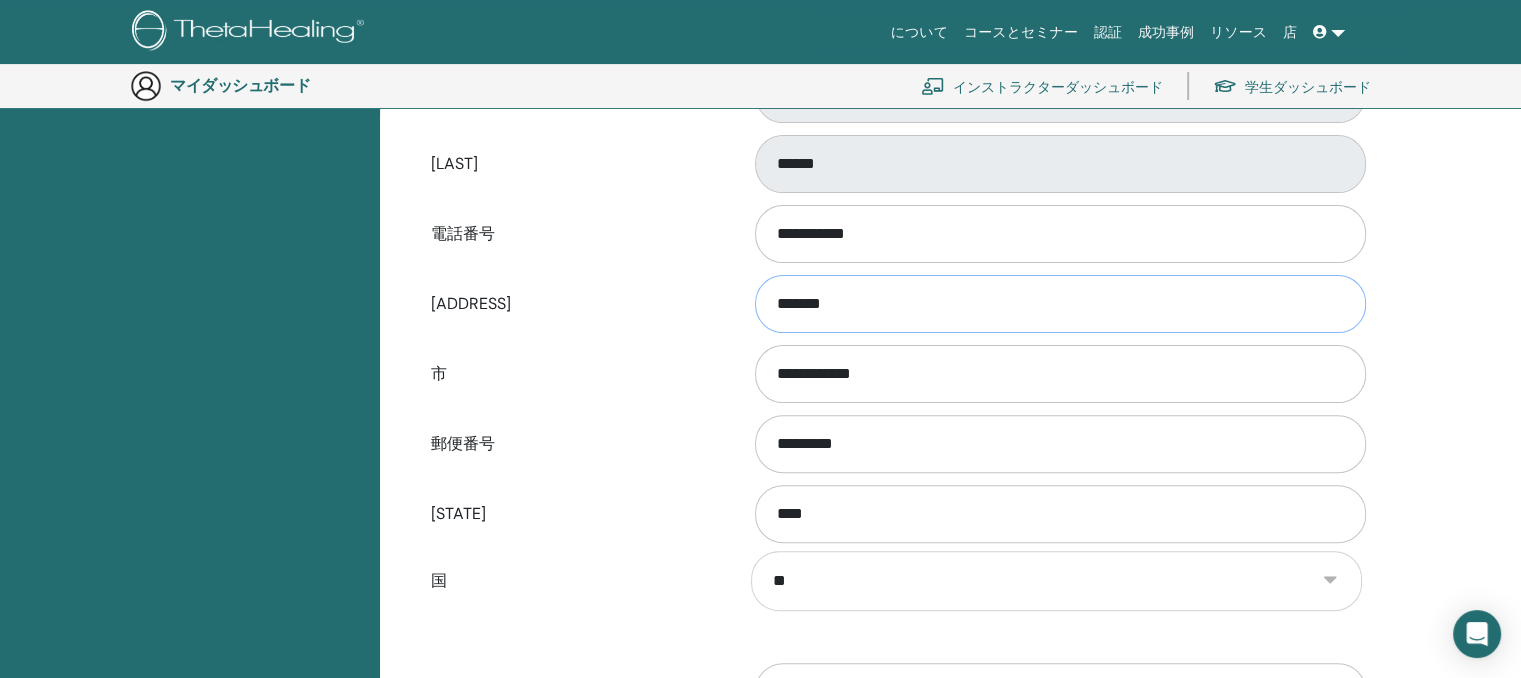 drag, startPoint x: 915, startPoint y: 302, endPoint x: 744, endPoint y: 302, distance: 171 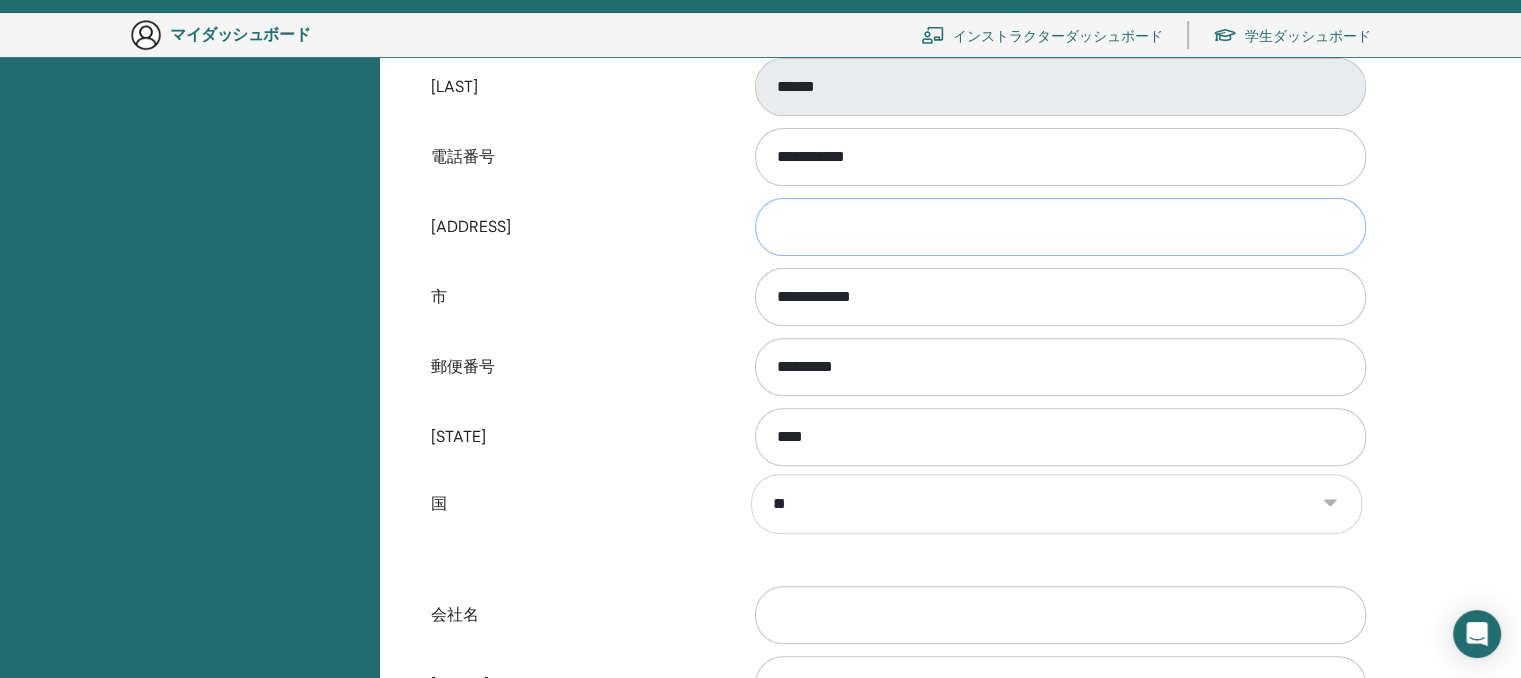 scroll, scrollTop: 1044, scrollLeft: 0, axis: vertical 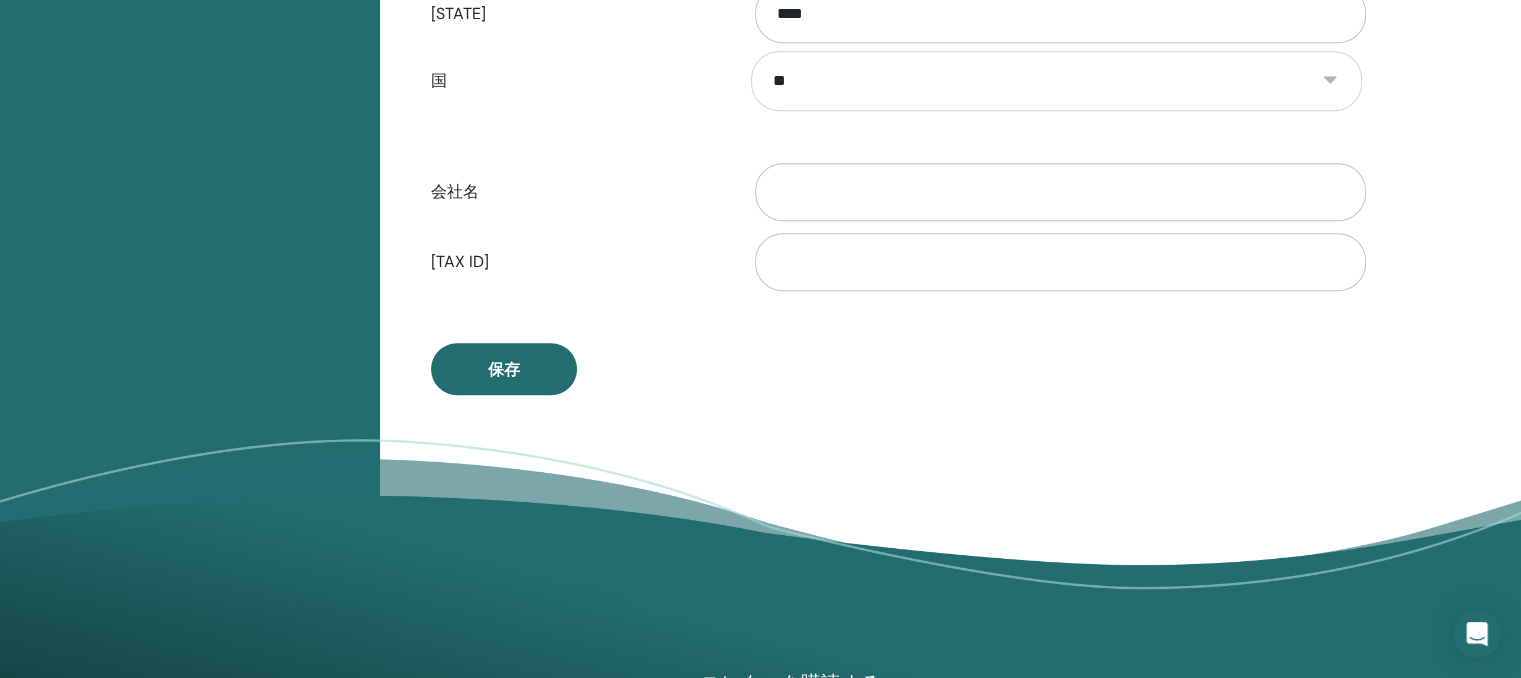 type 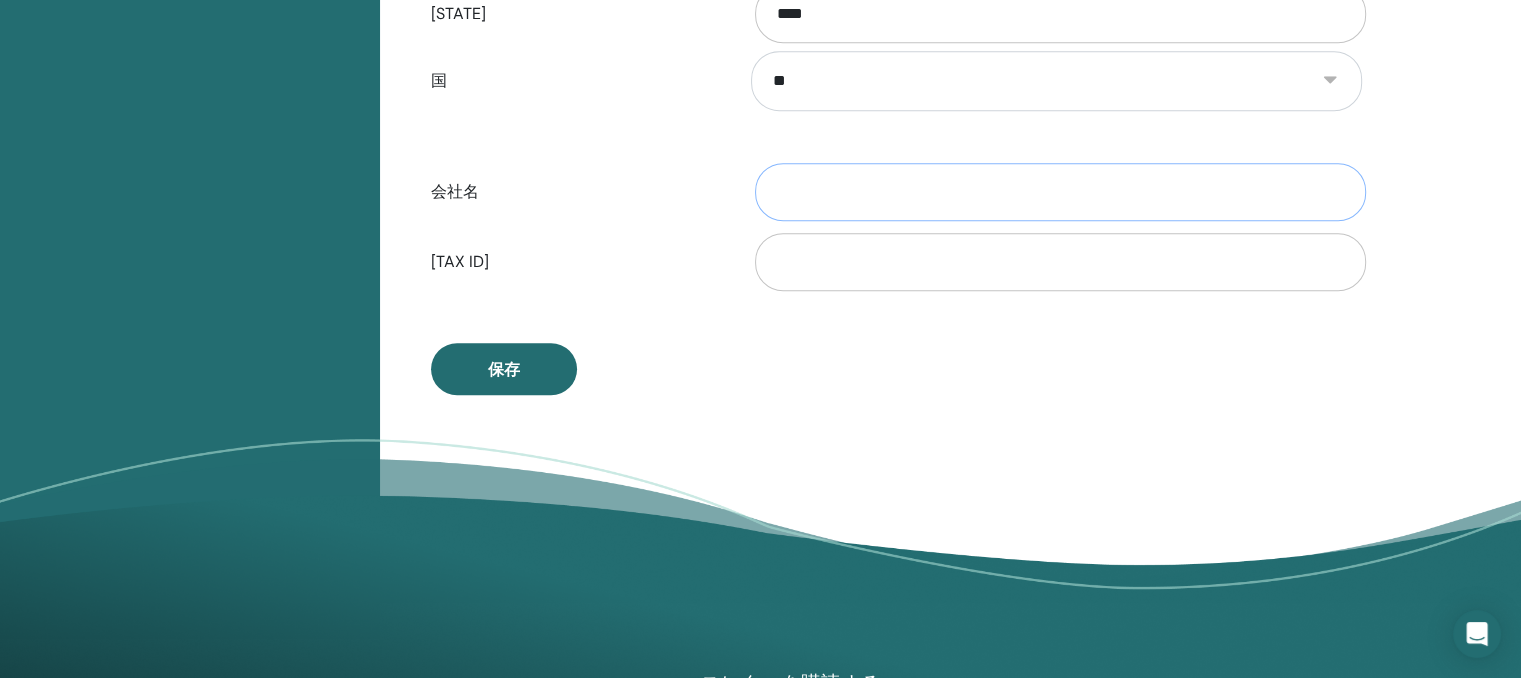 click on "会社名" at bounding box center (1060, 192) 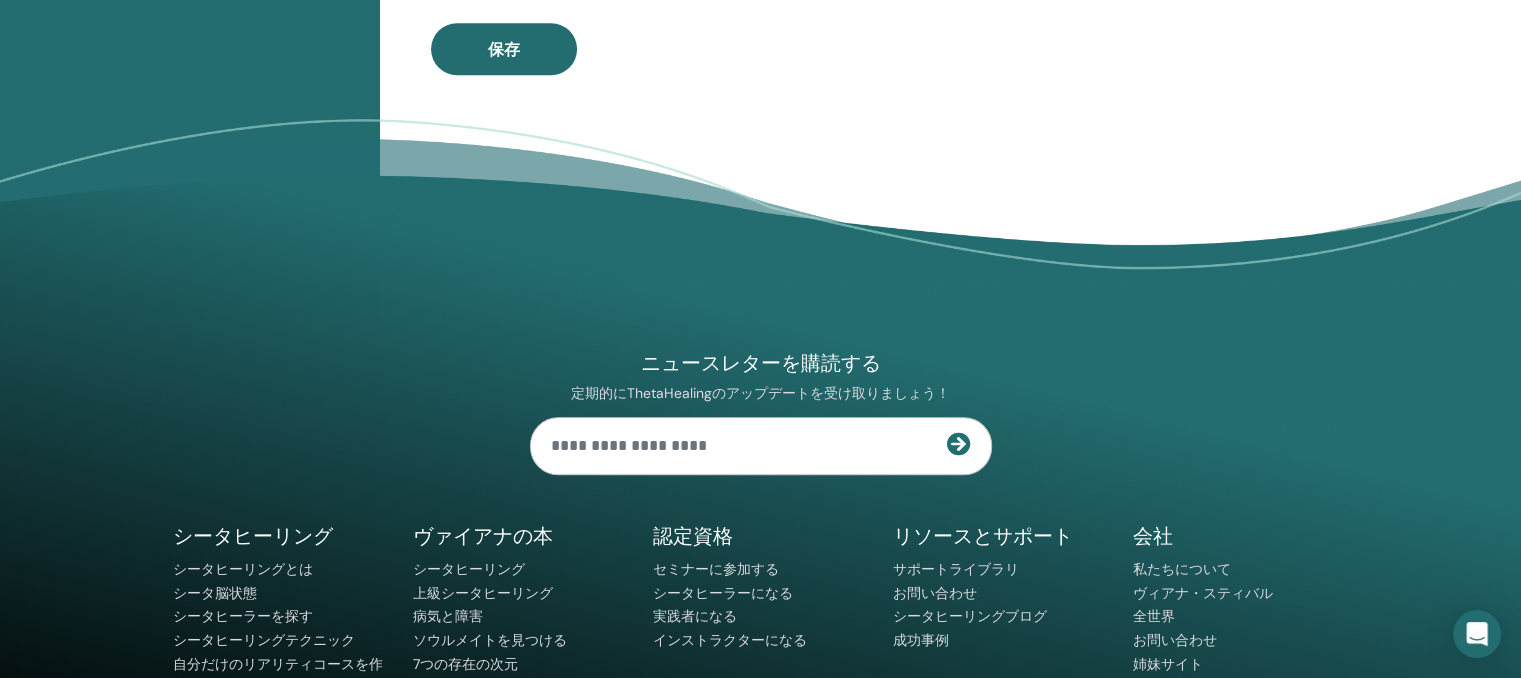 scroll, scrollTop: 1144, scrollLeft: 0, axis: vertical 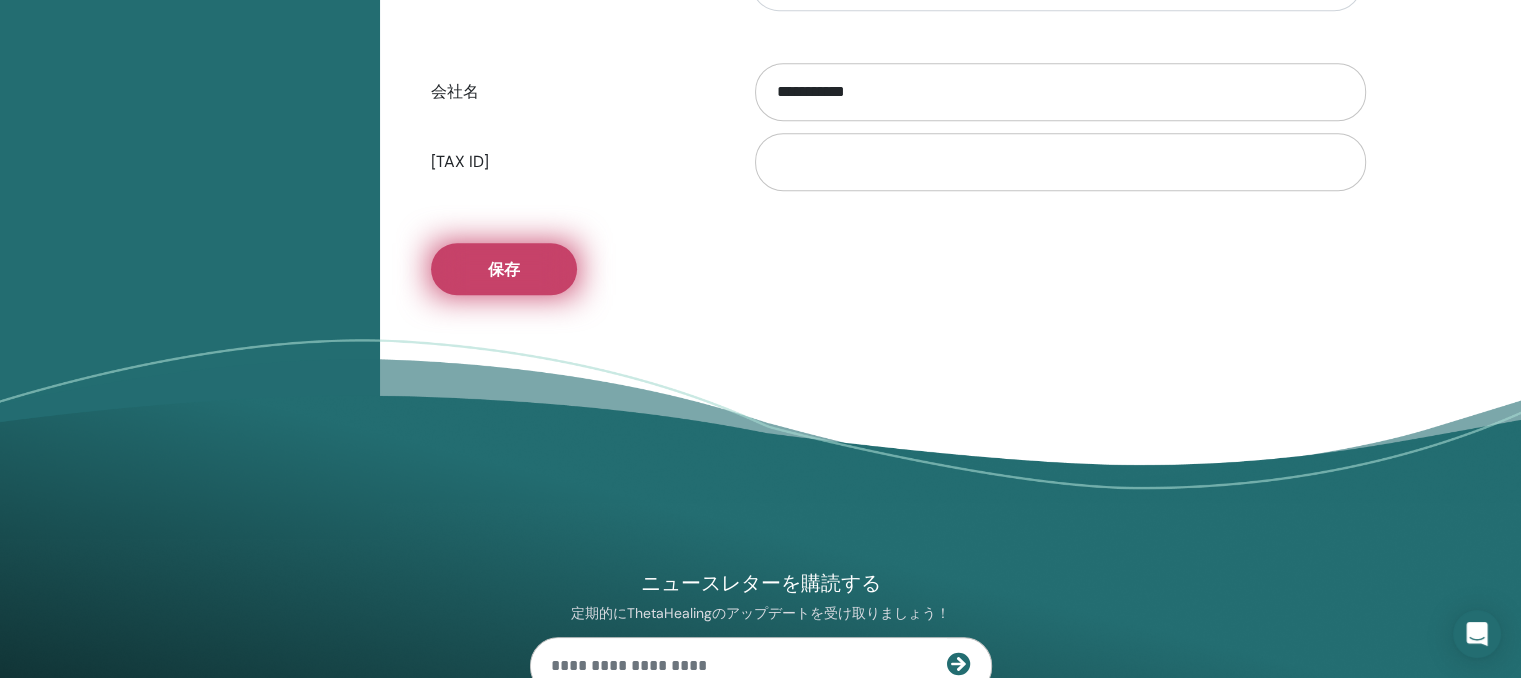 click on "保存" at bounding box center [504, 269] 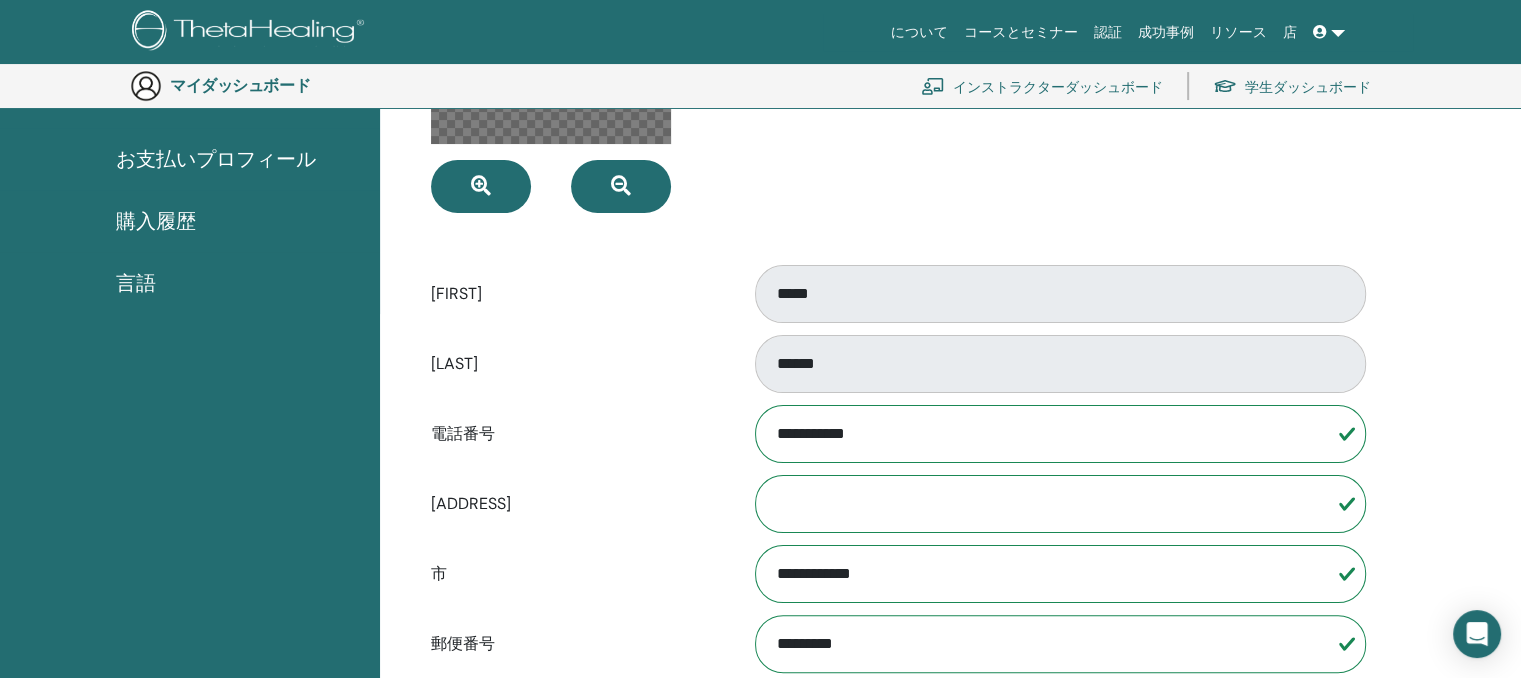 scroll, scrollTop: 144, scrollLeft: 0, axis: vertical 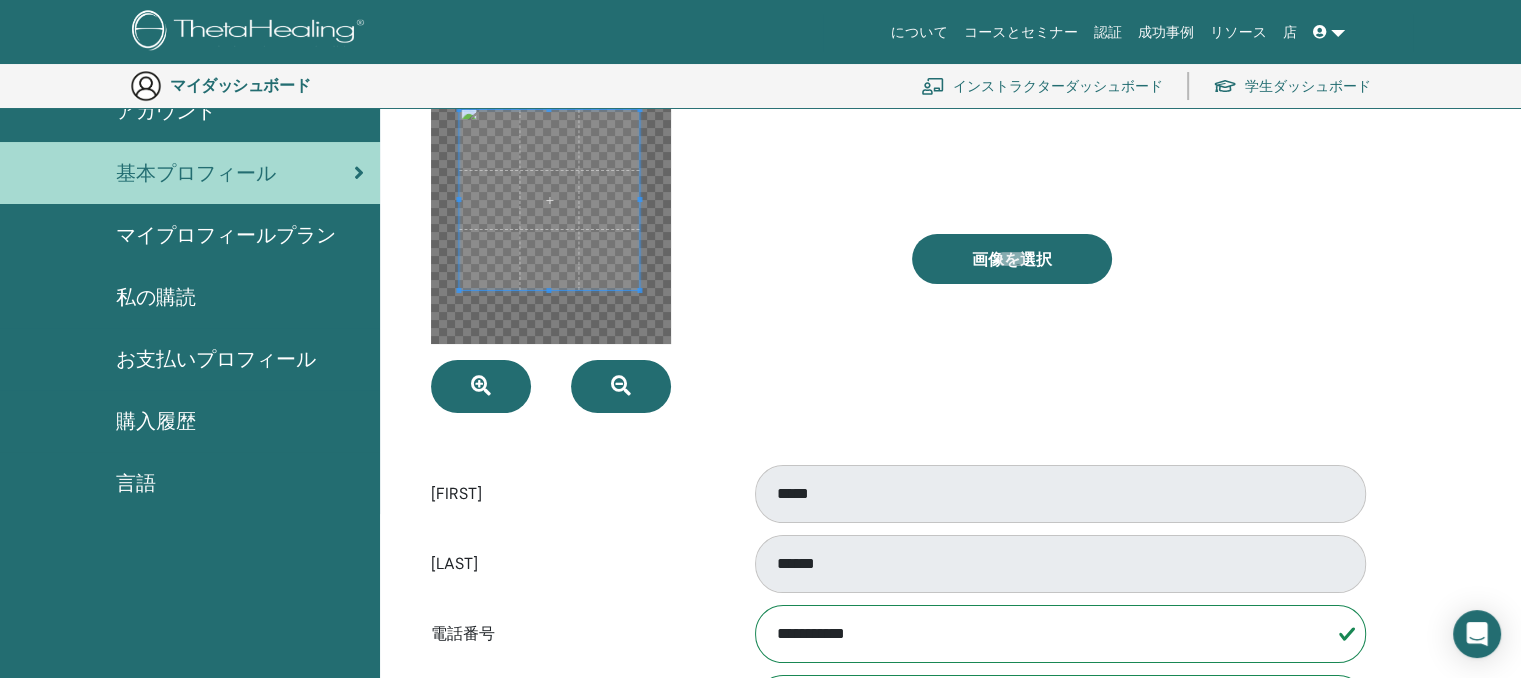 click on "インストラクターダッシュボード" at bounding box center [1058, 87] 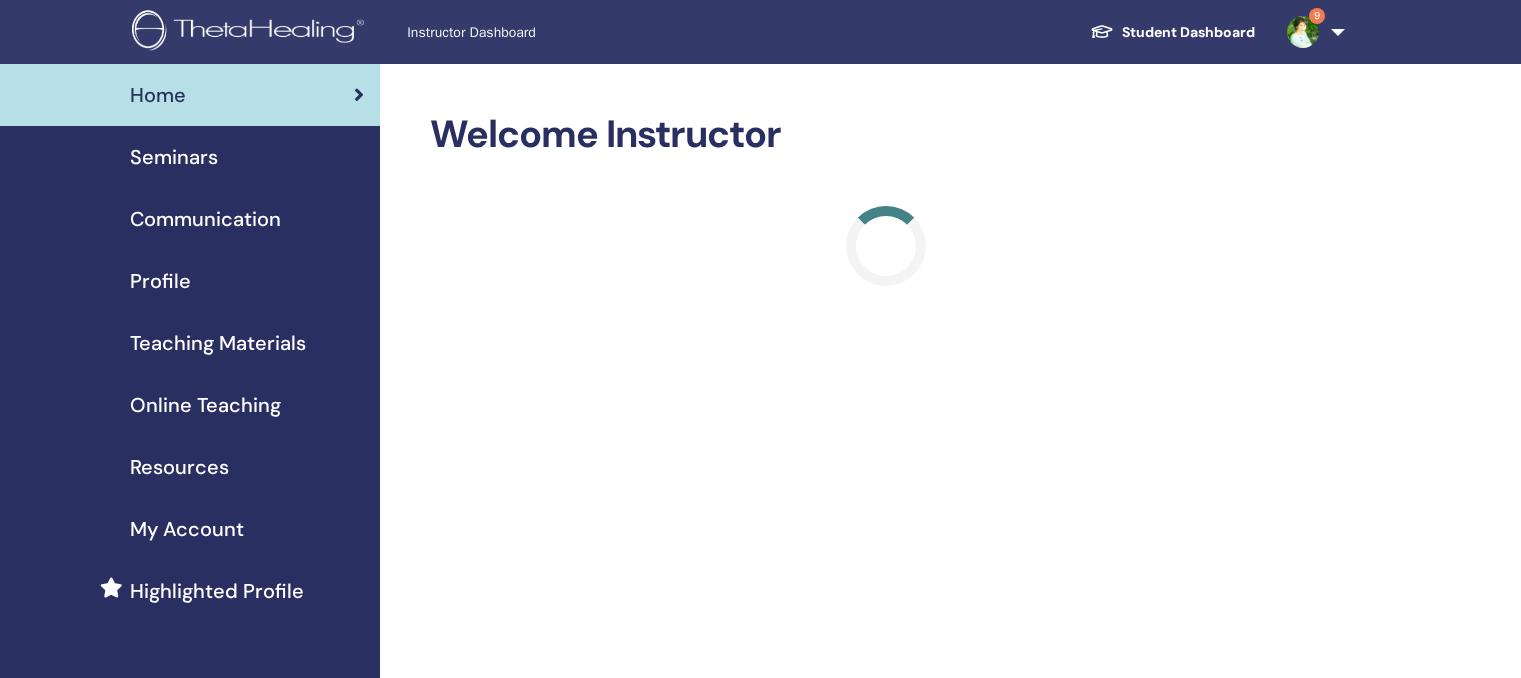 scroll, scrollTop: 0, scrollLeft: 0, axis: both 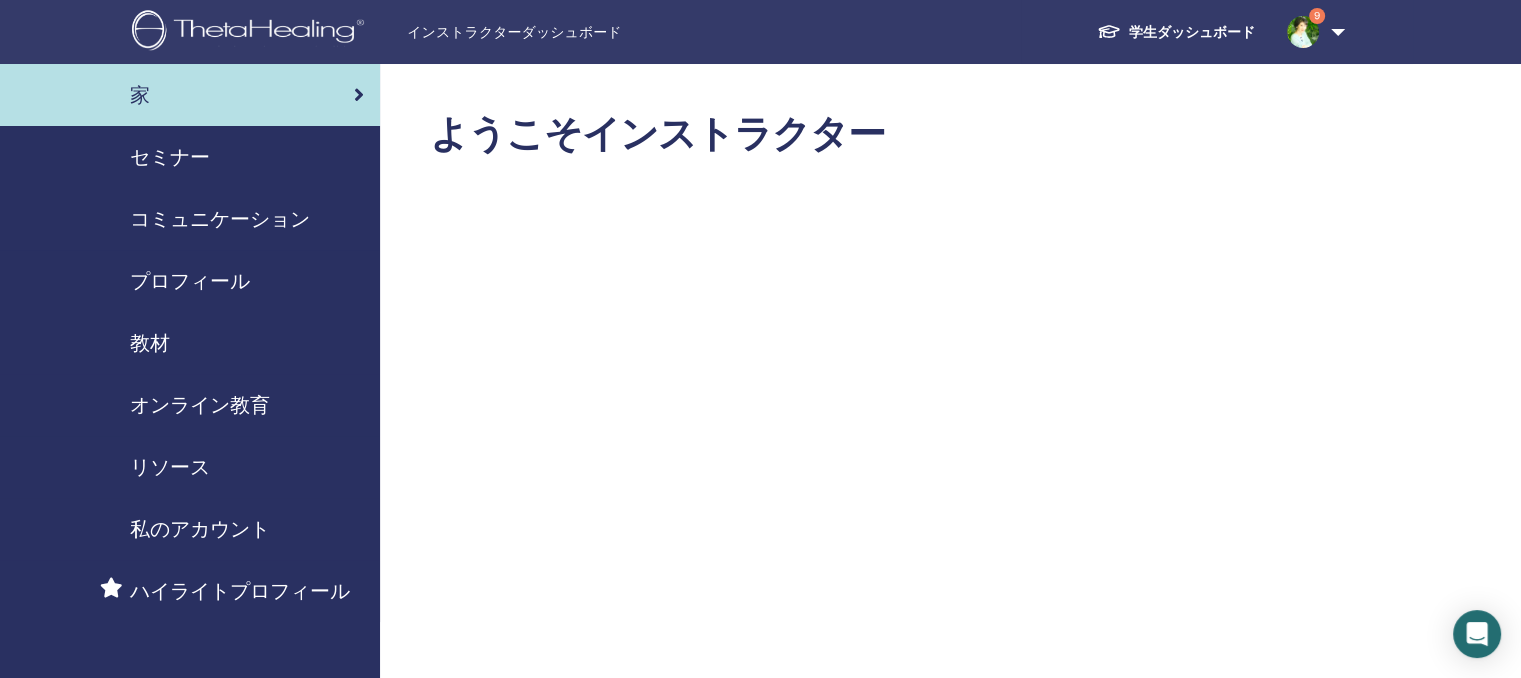 click on "教材" at bounding box center [150, 343] 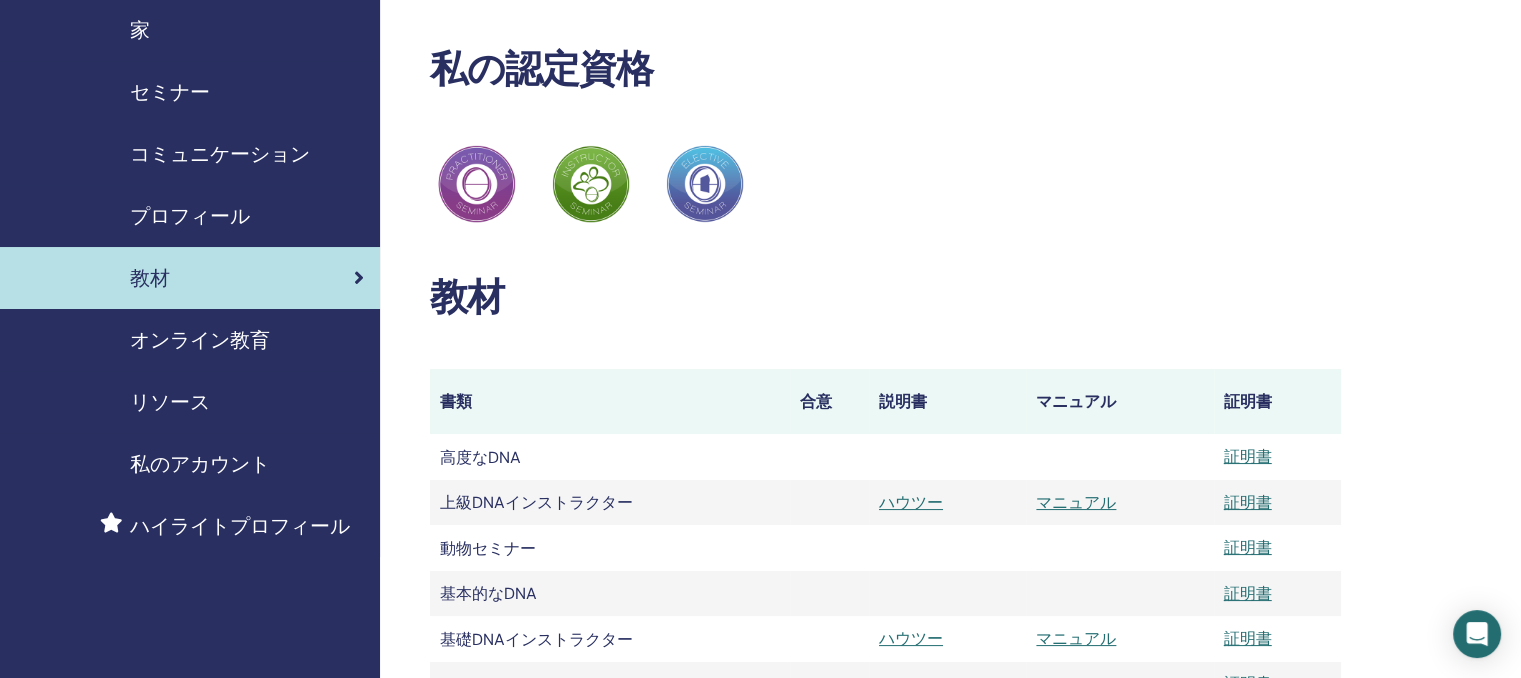 scroll, scrollTop: 100, scrollLeft: 0, axis: vertical 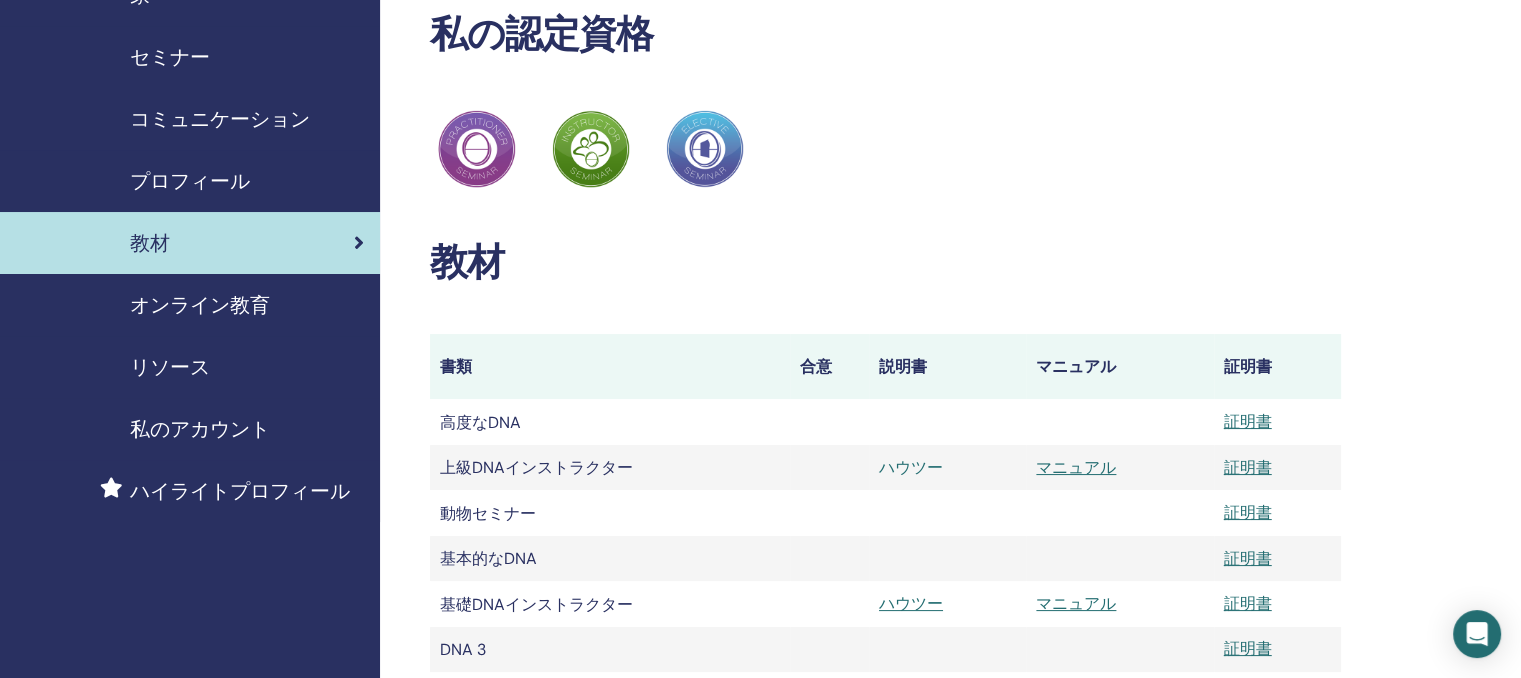 click on "ハウツー" at bounding box center (911, 467) 